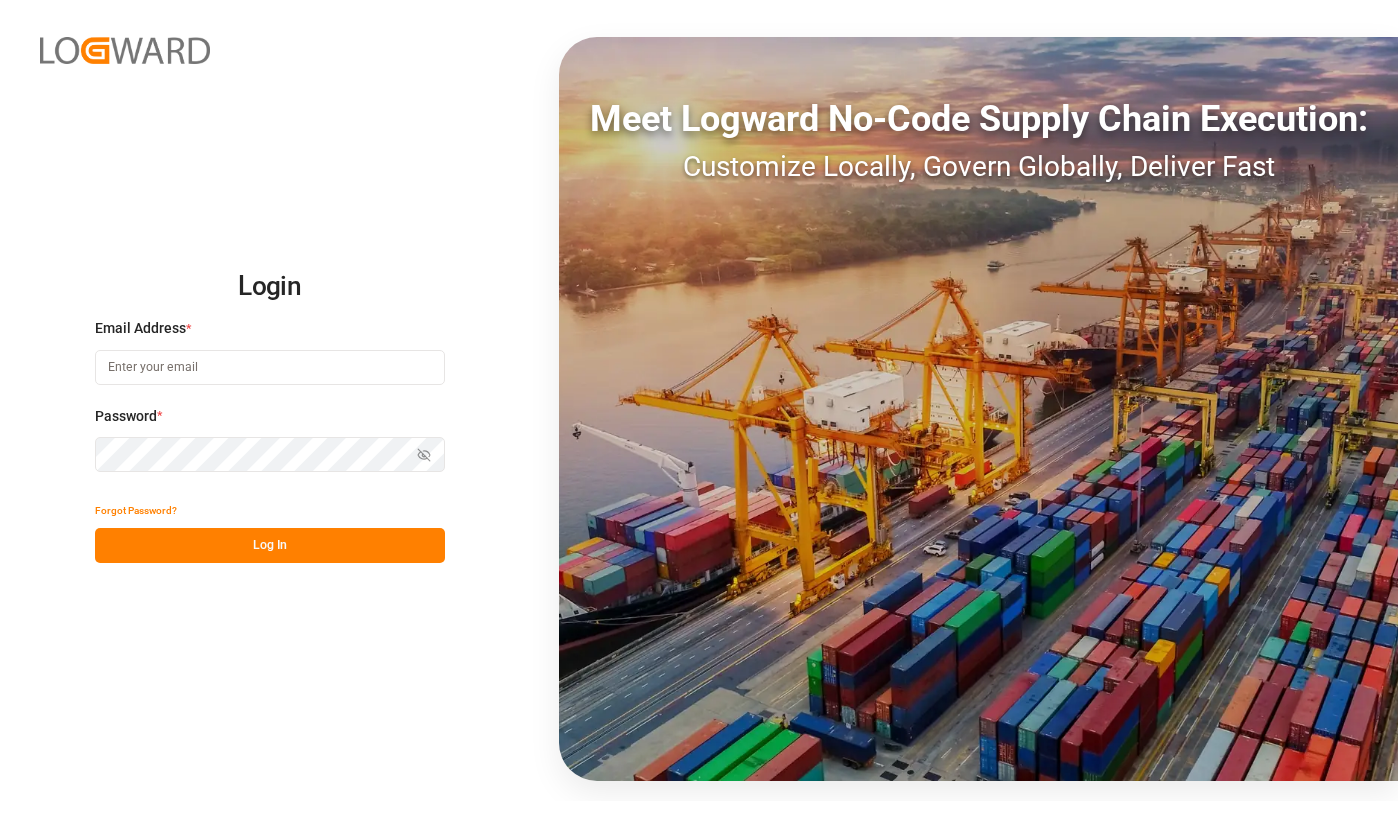 scroll, scrollTop: 0, scrollLeft: 0, axis: both 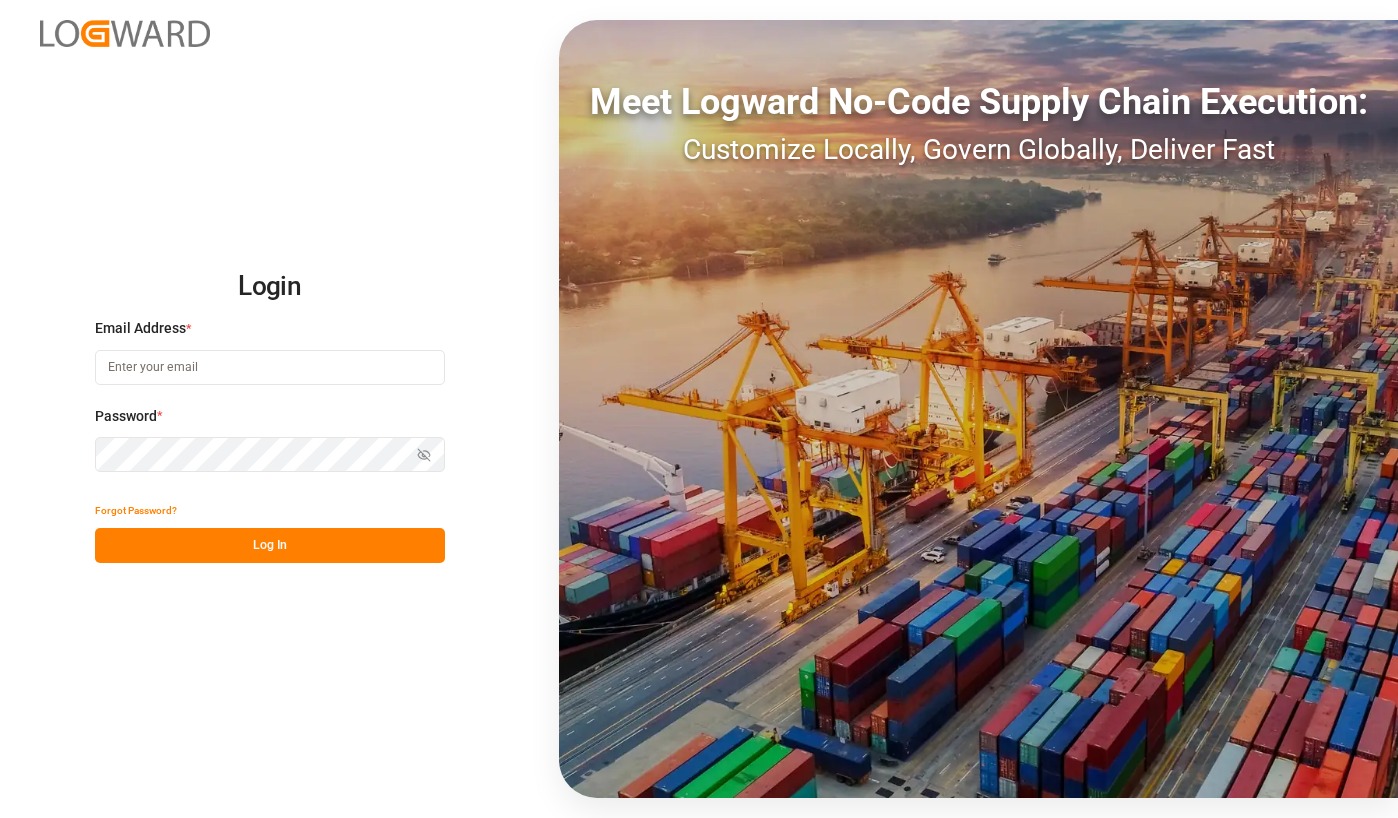click at bounding box center [270, 367] 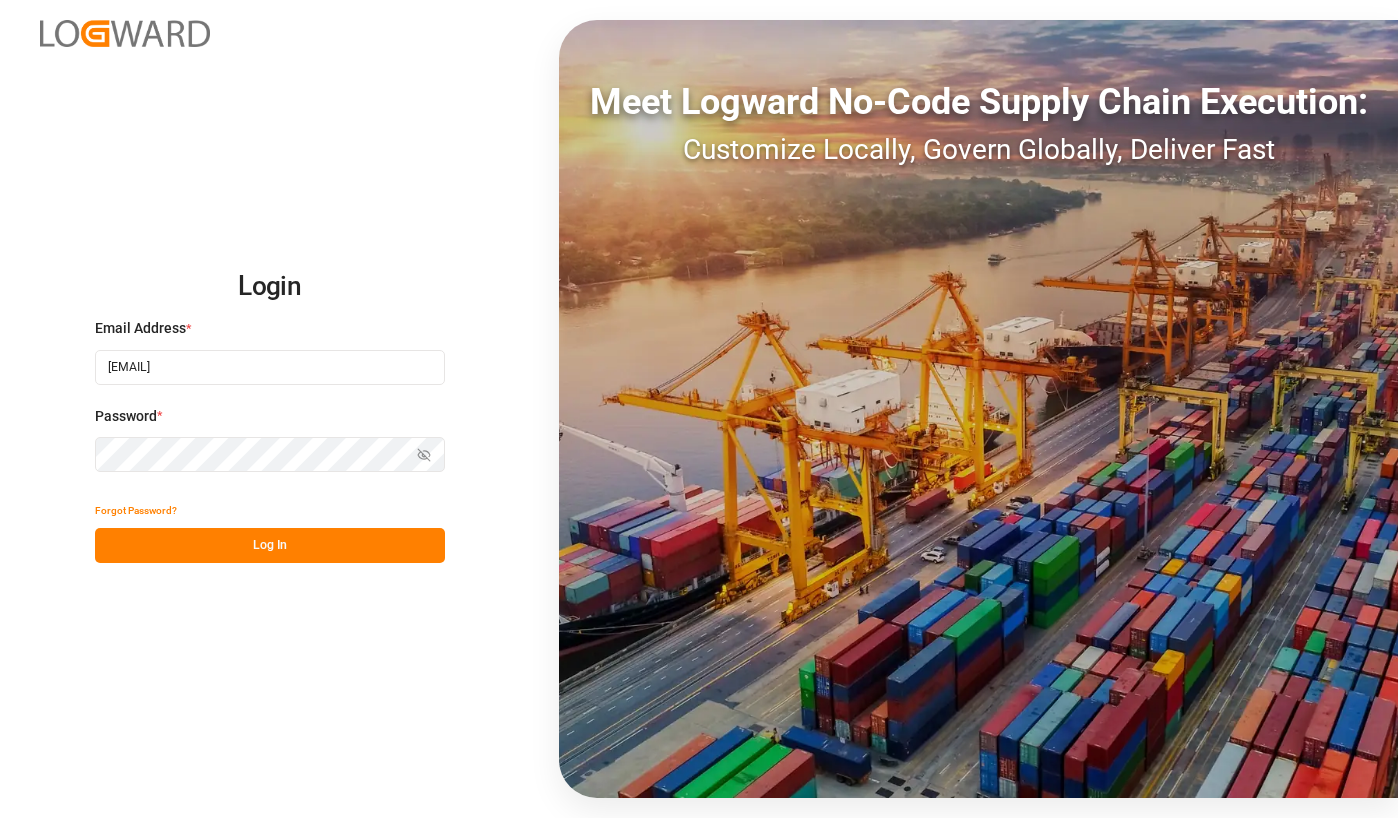 type on "[EMAIL]" 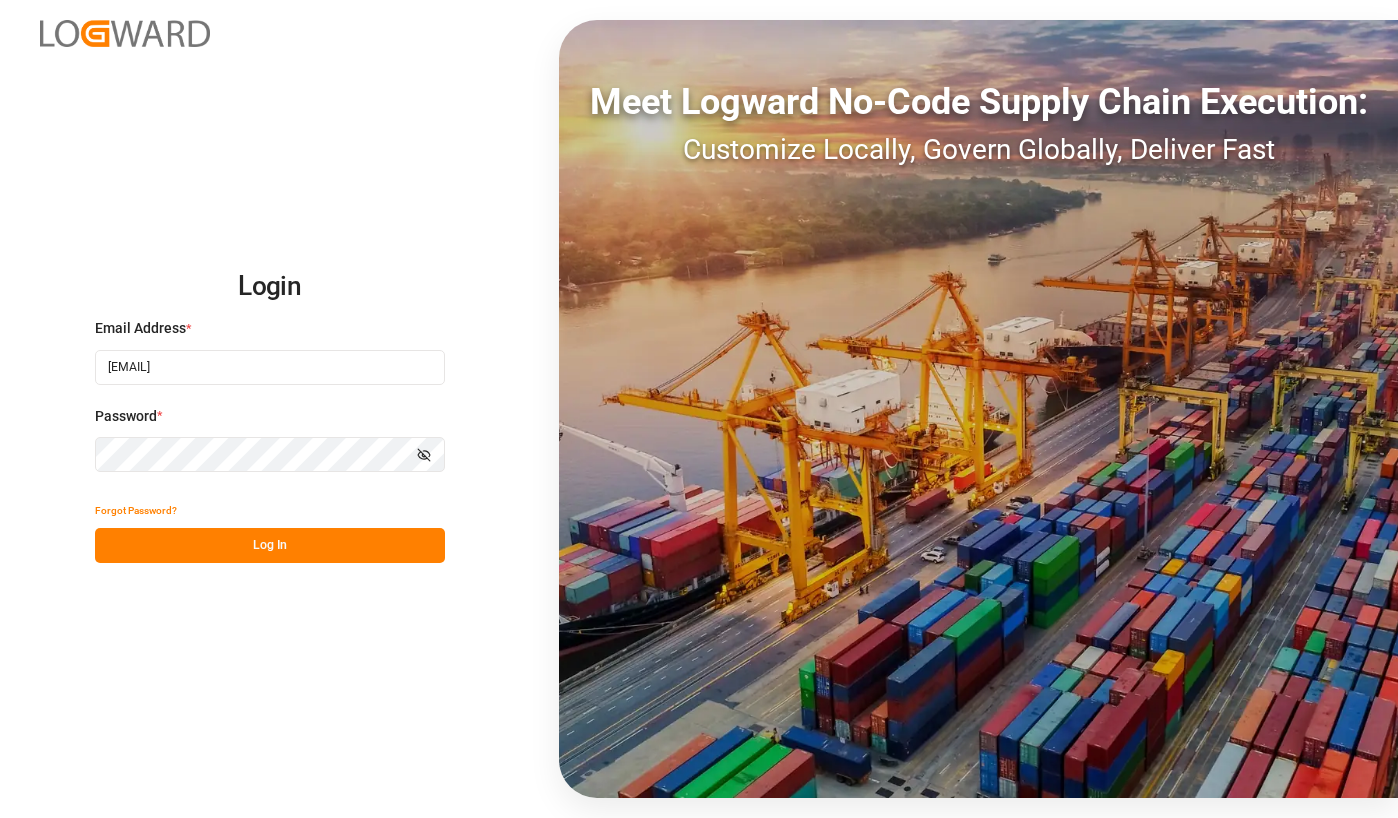 click on "Log In" at bounding box center (270, 545) 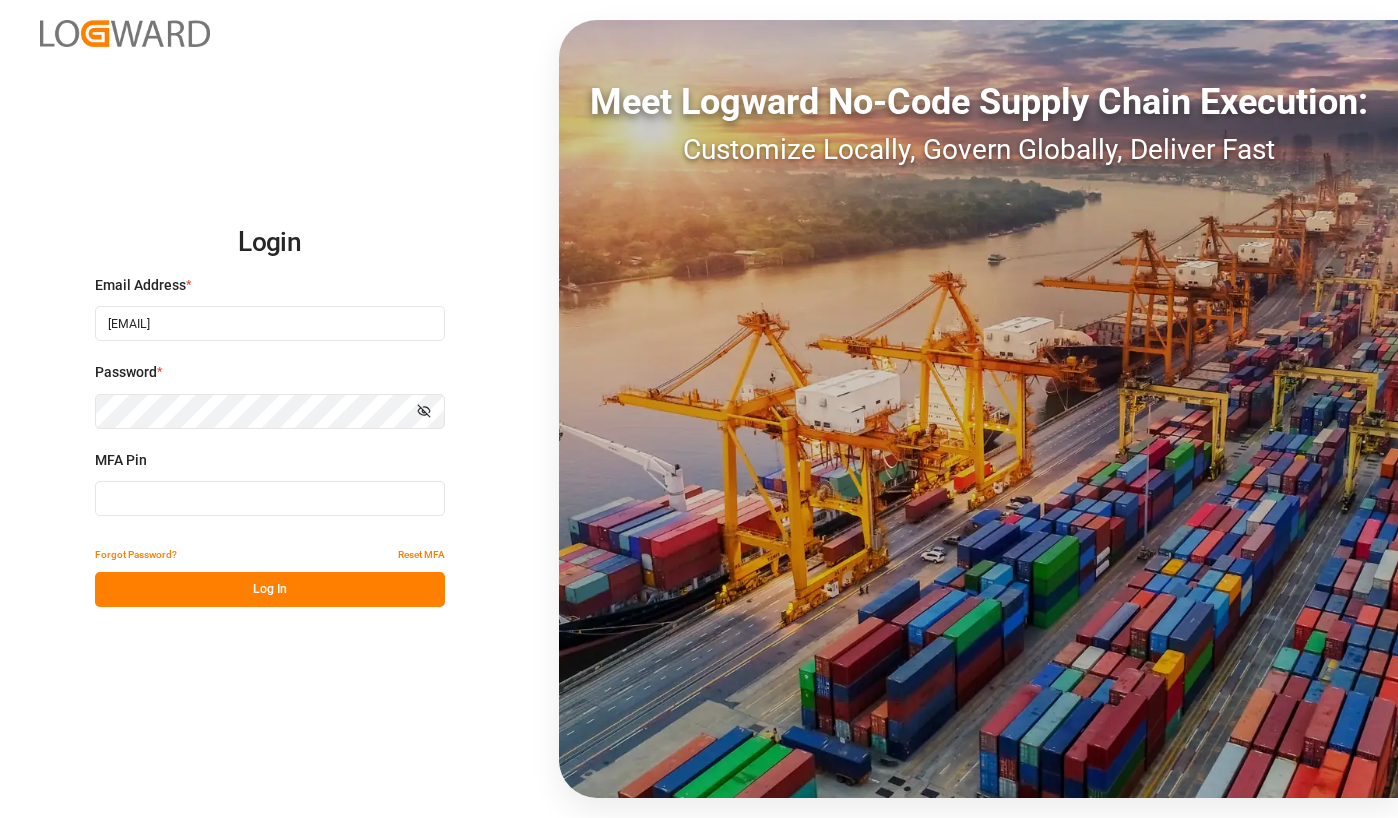 click at bounding box center (270, 323) 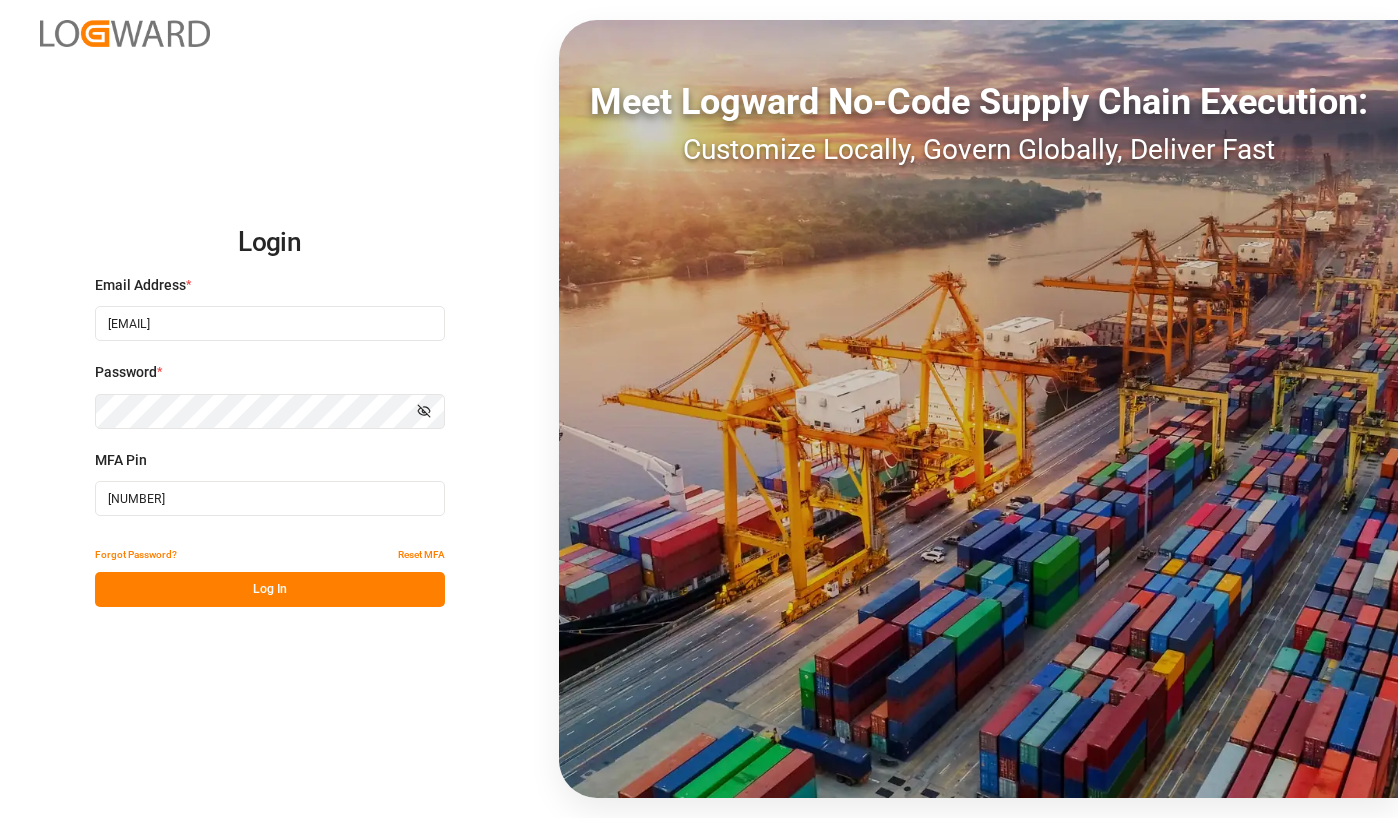 type on "[NUMBER]" 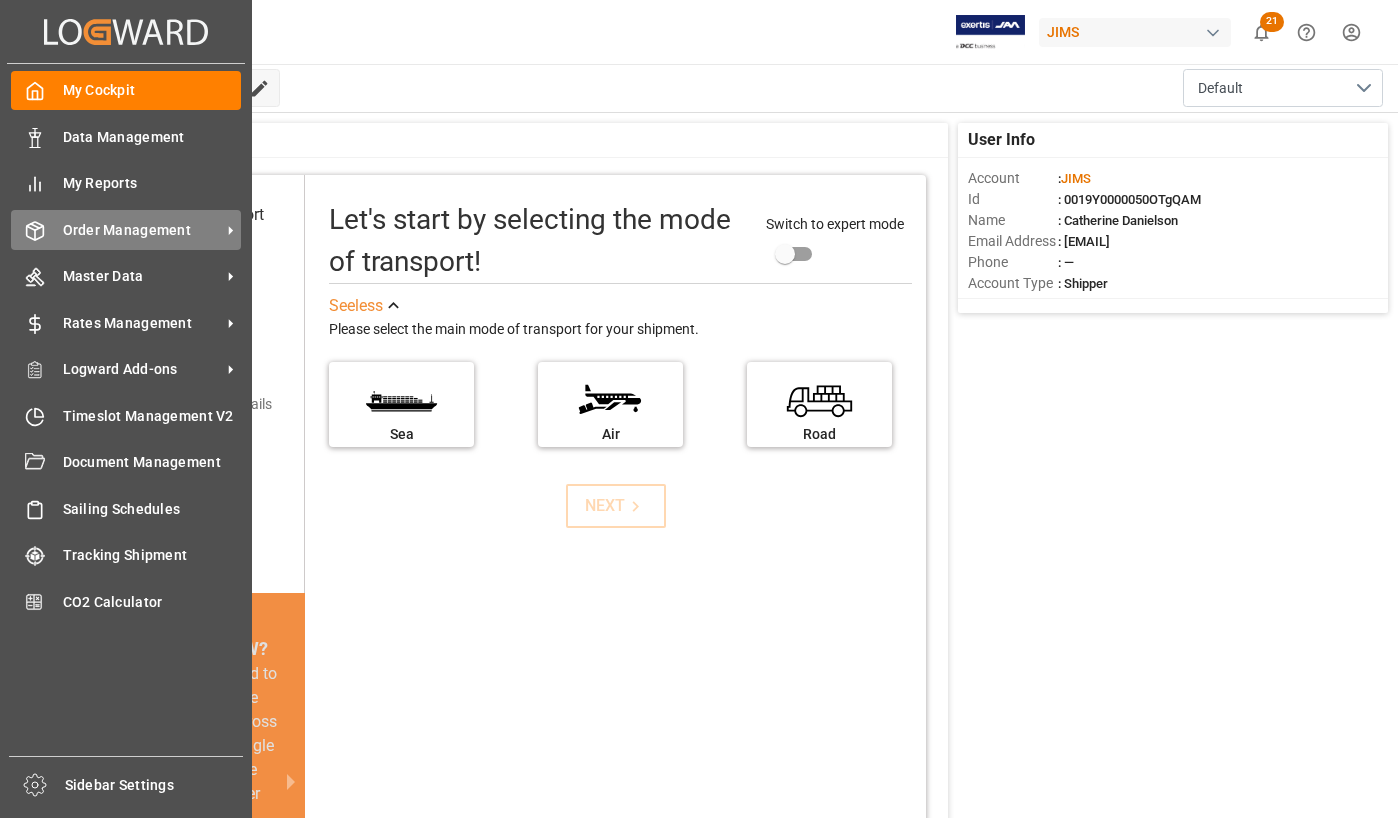 click on "Order Management Order Management" at bounding box center (126, 229) 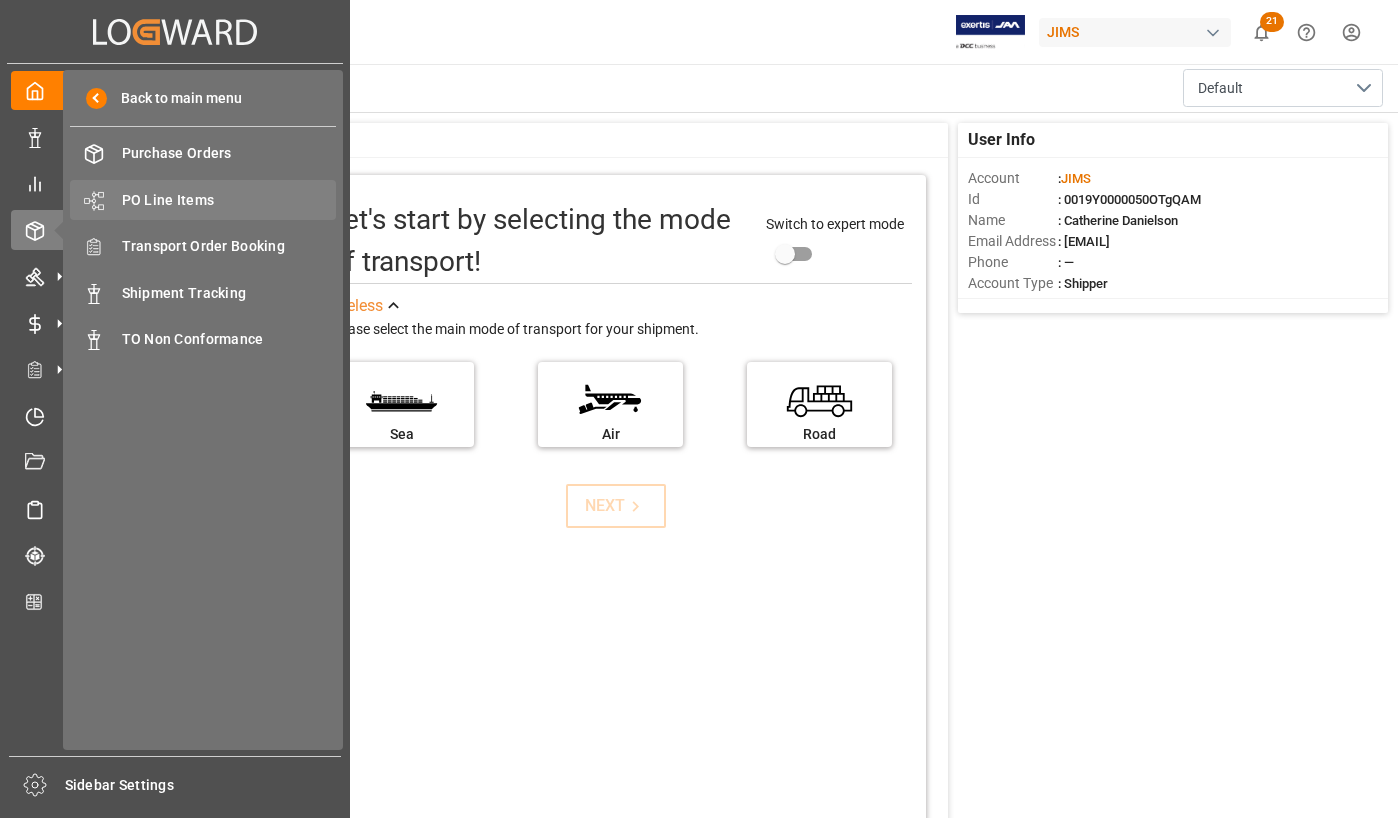 click on "PO Line Items" at bounding box center (229, 200) 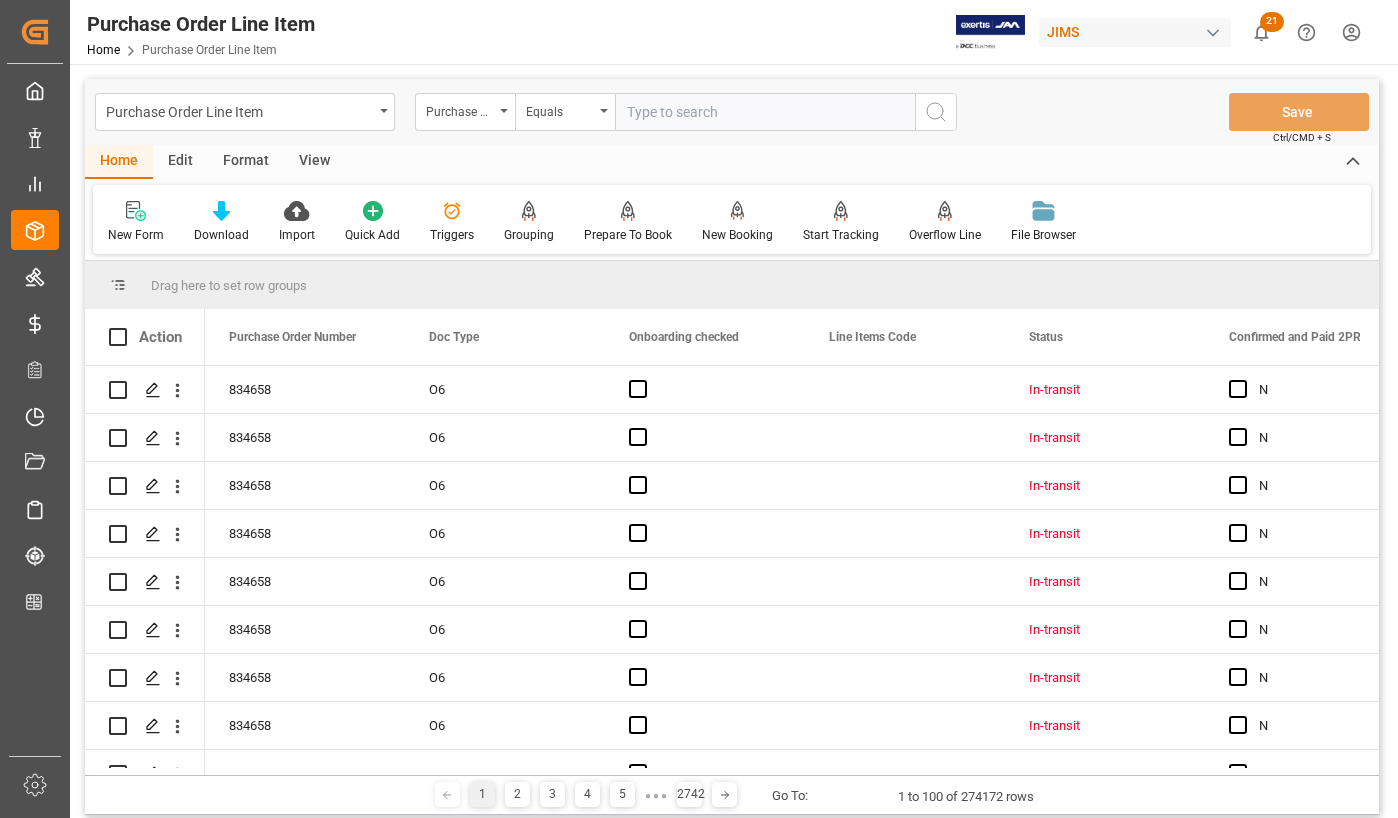 click at bounding box center [765, 112] 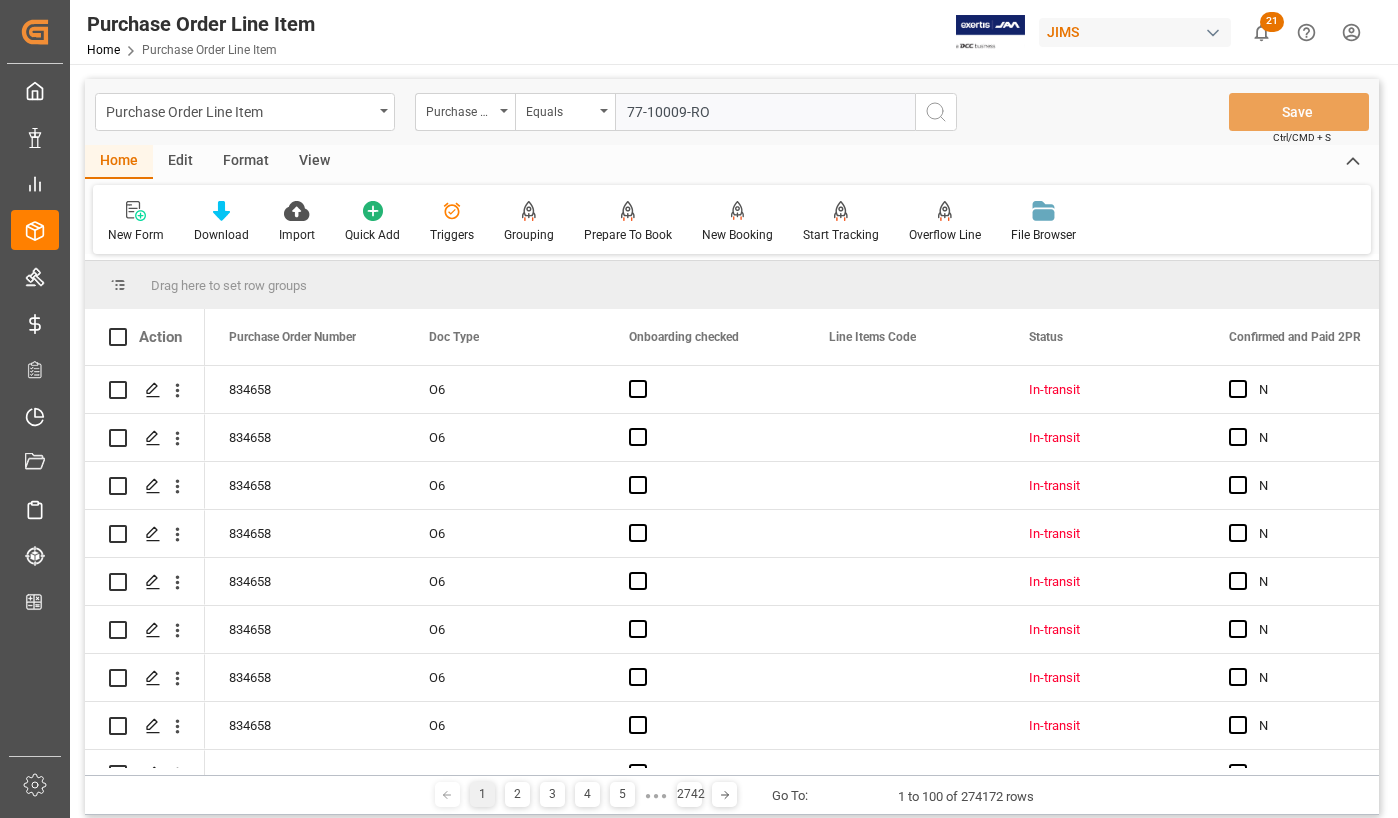 click at bounding box center [936, 112] 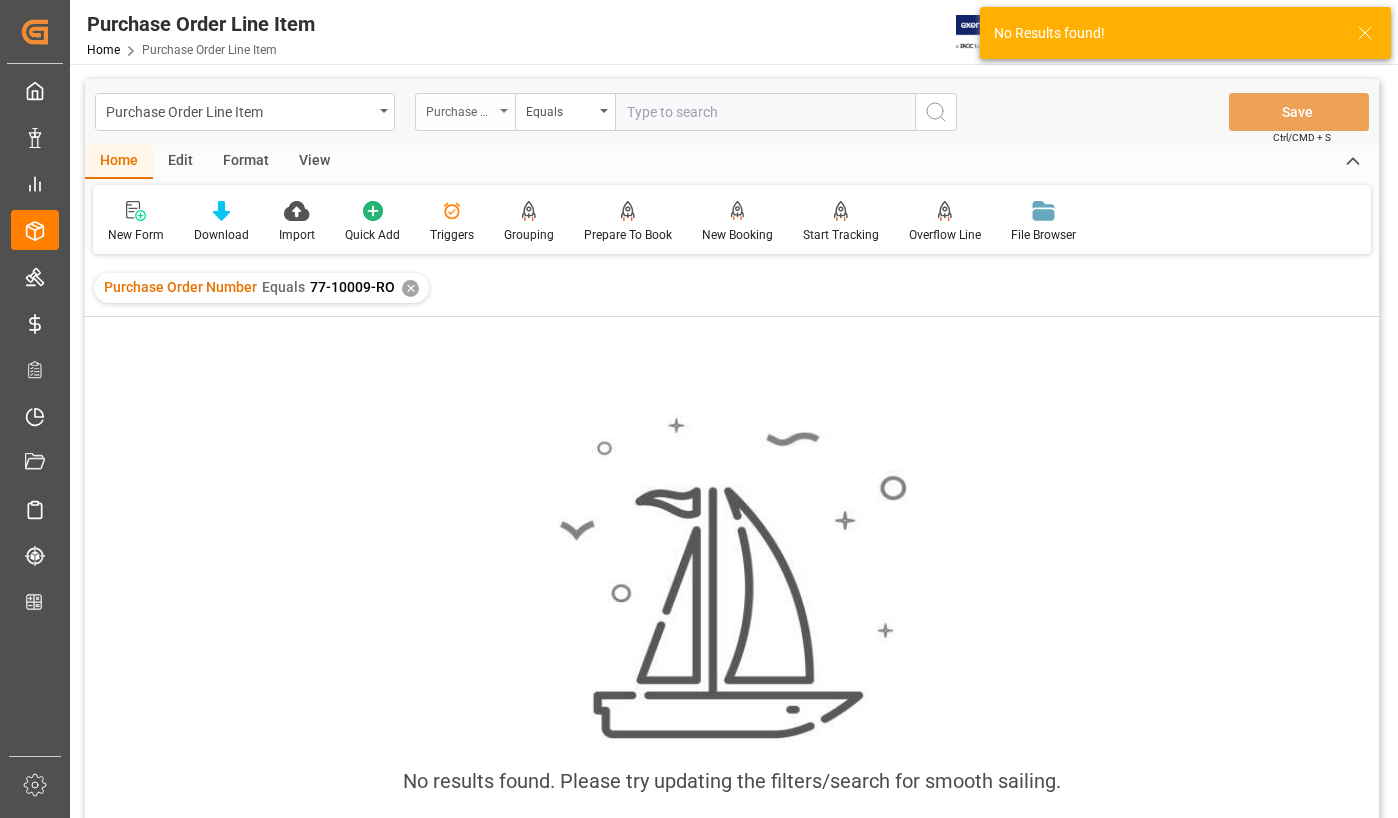 click on "Purchase Order Number" at bounding box center [465, 112] 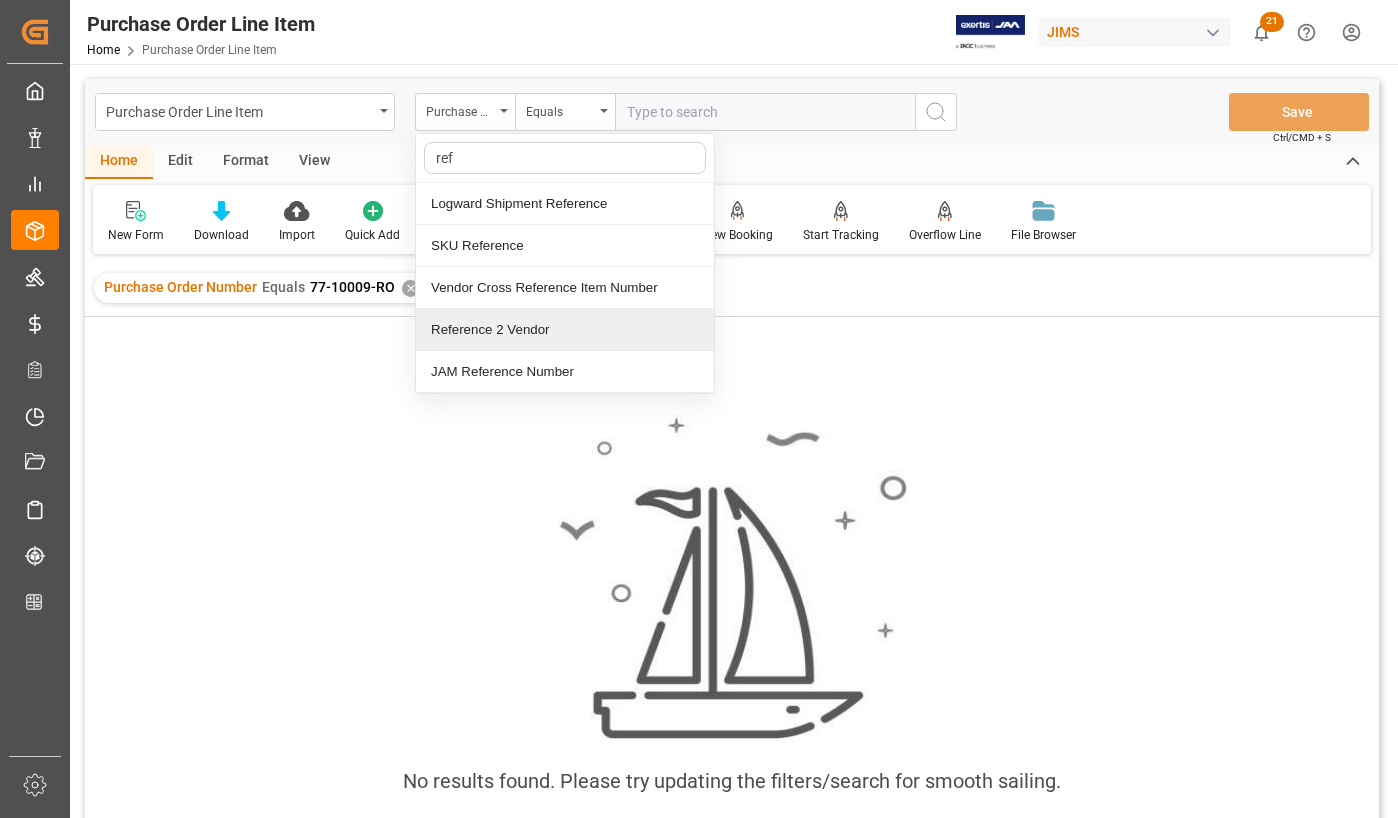 click on "Reference 2 Vendor" at bounding box center [565, 330] 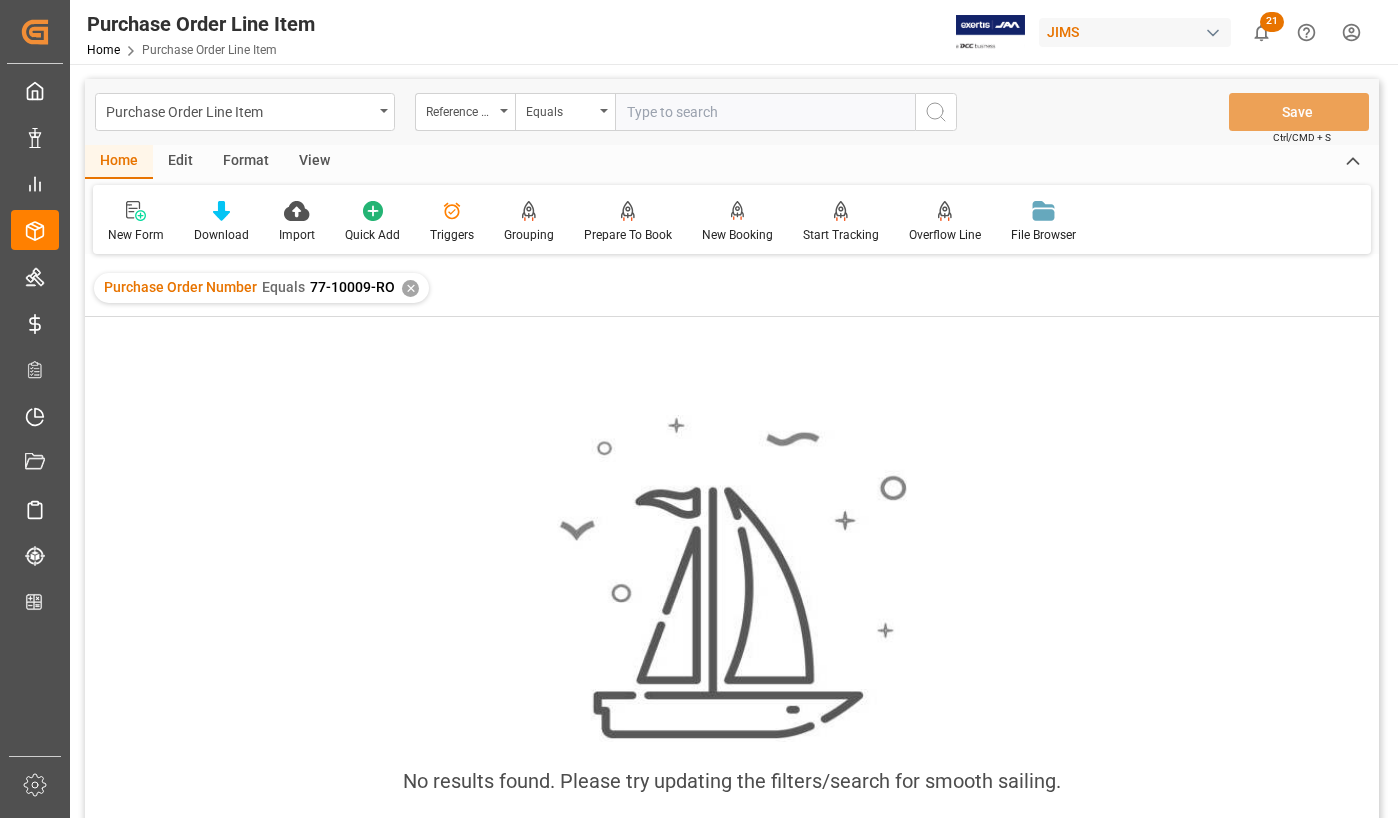 click at bounding box center (765, 112) 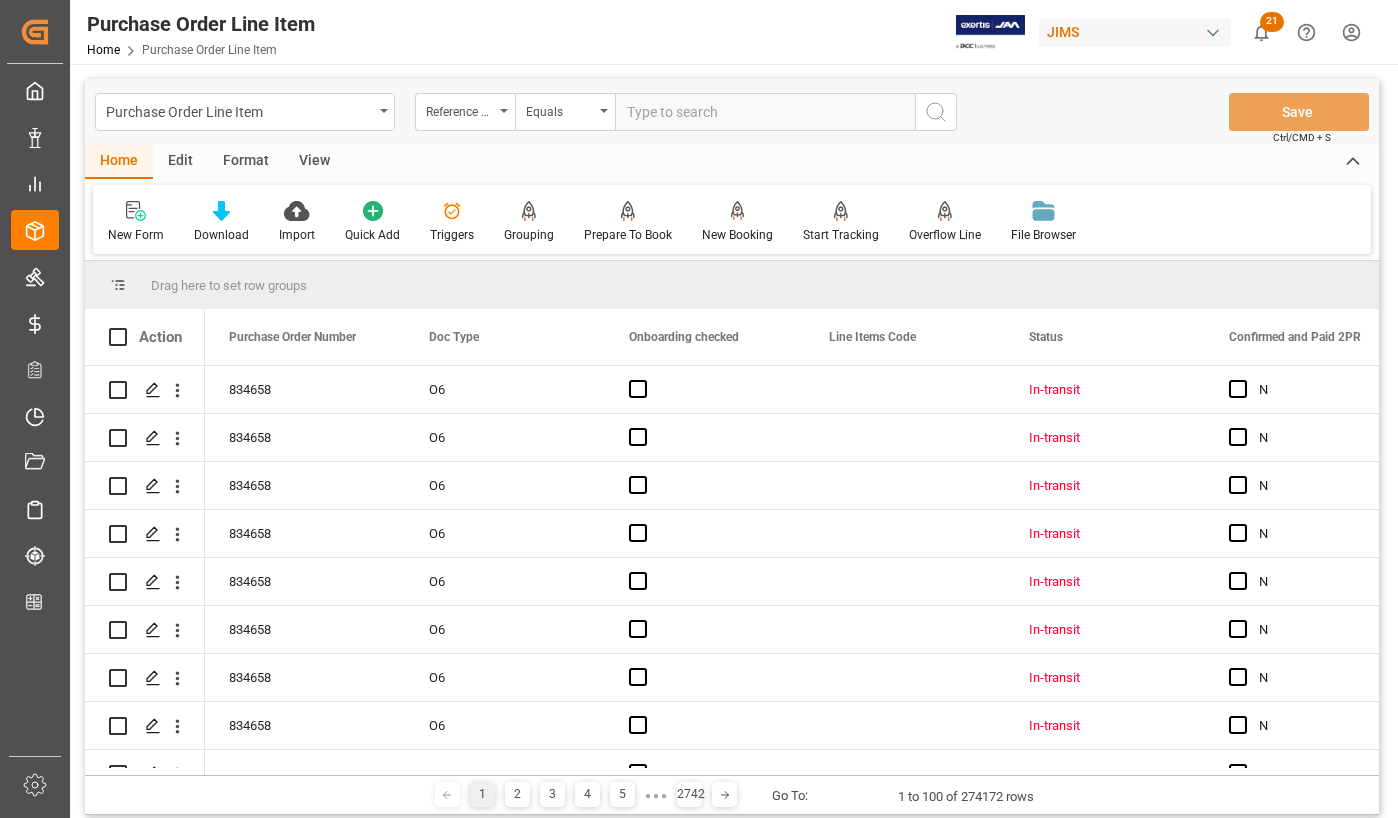 click on "View" at bounding box center [314, 162] 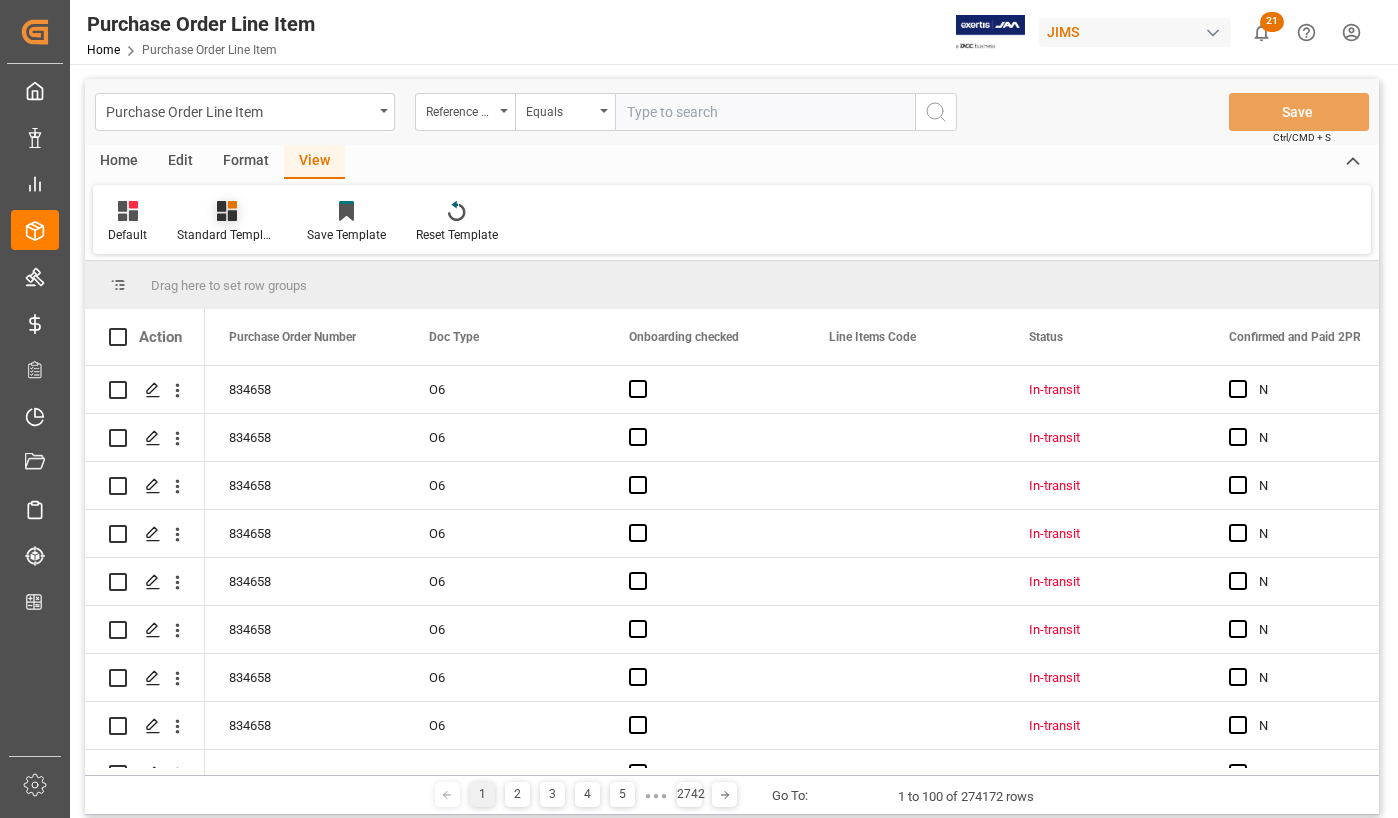 click at bounding box center [227, 211] 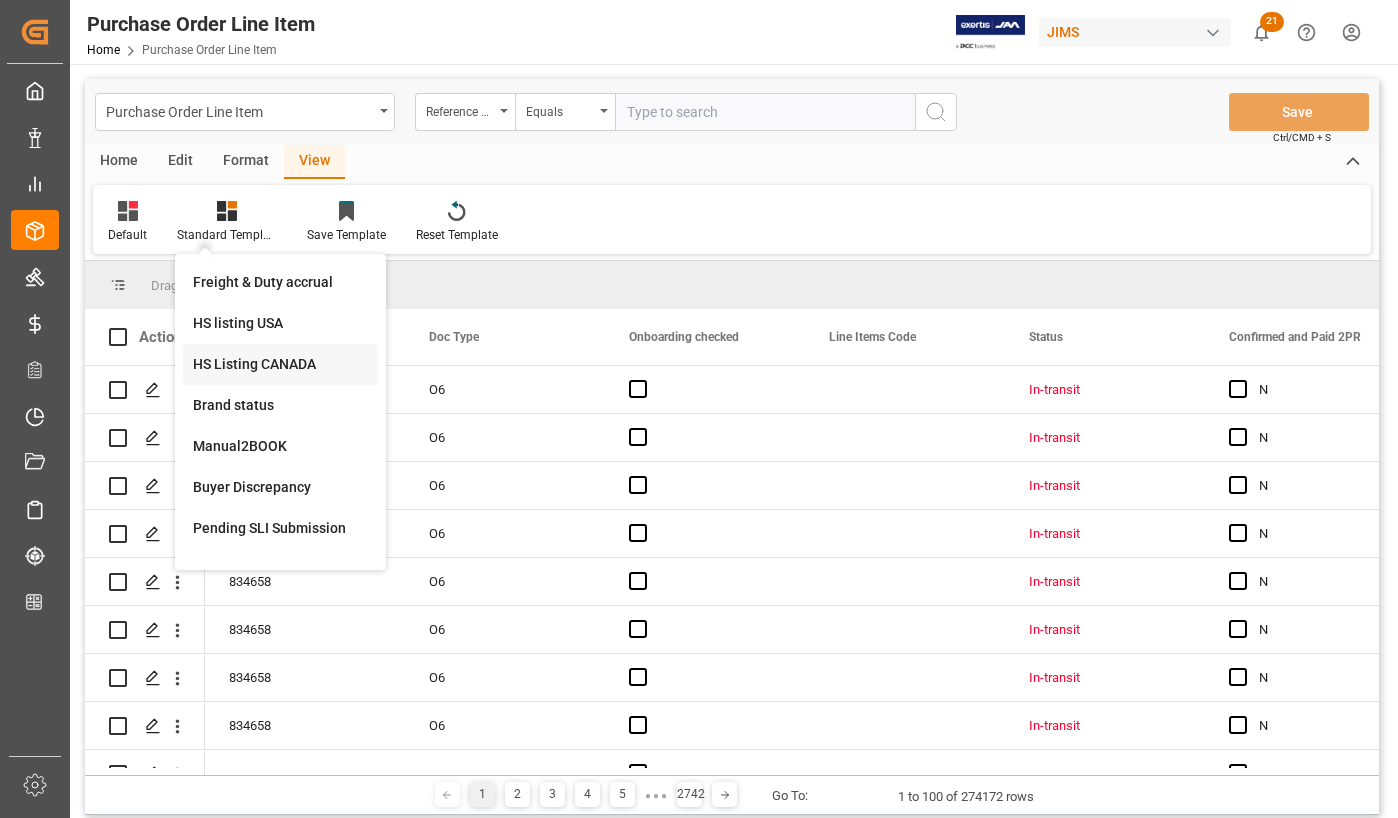 click on "HS Listing CANADA" at bounding box center [280, 282] 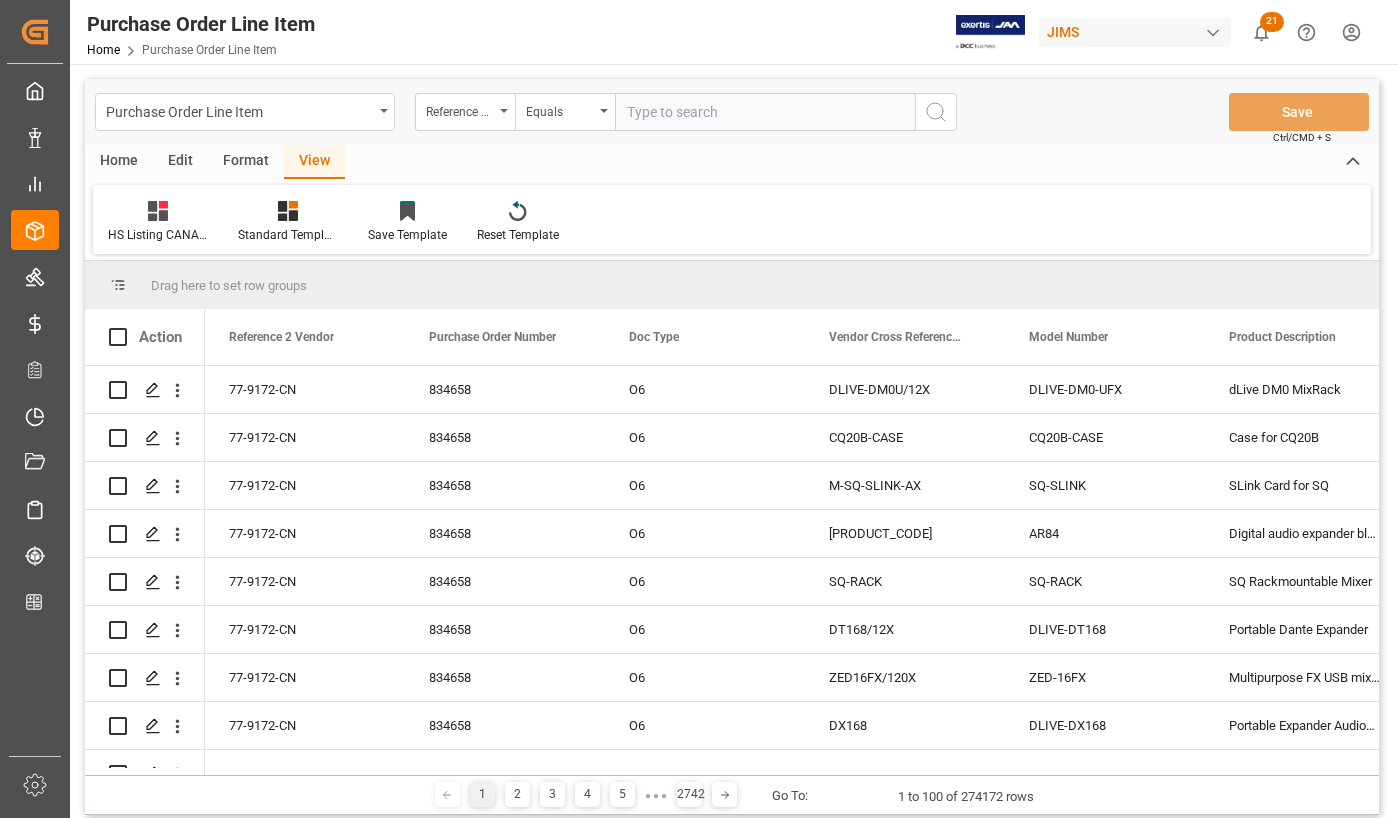 click at bounding box center [765, 112] 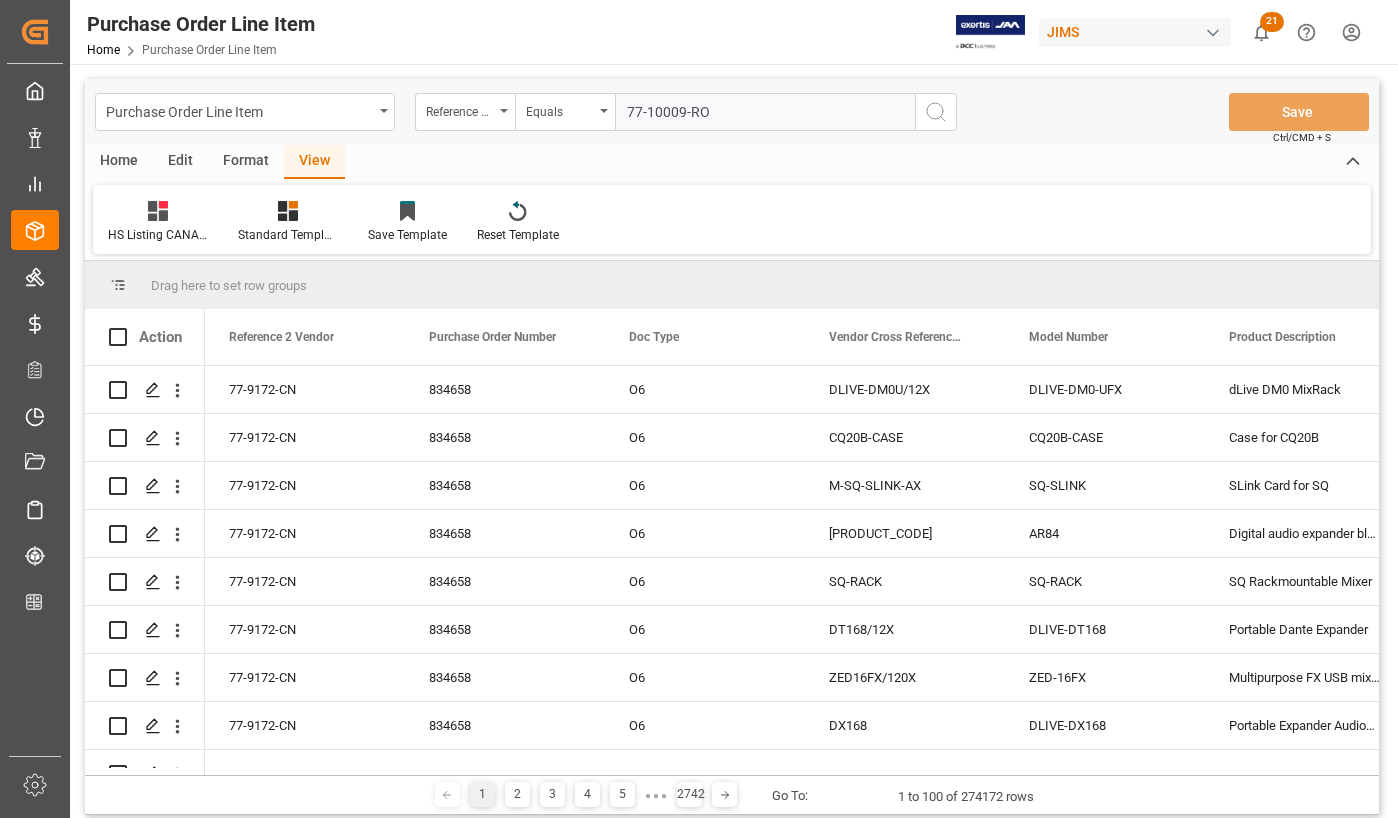 type on "77-10009-RO" 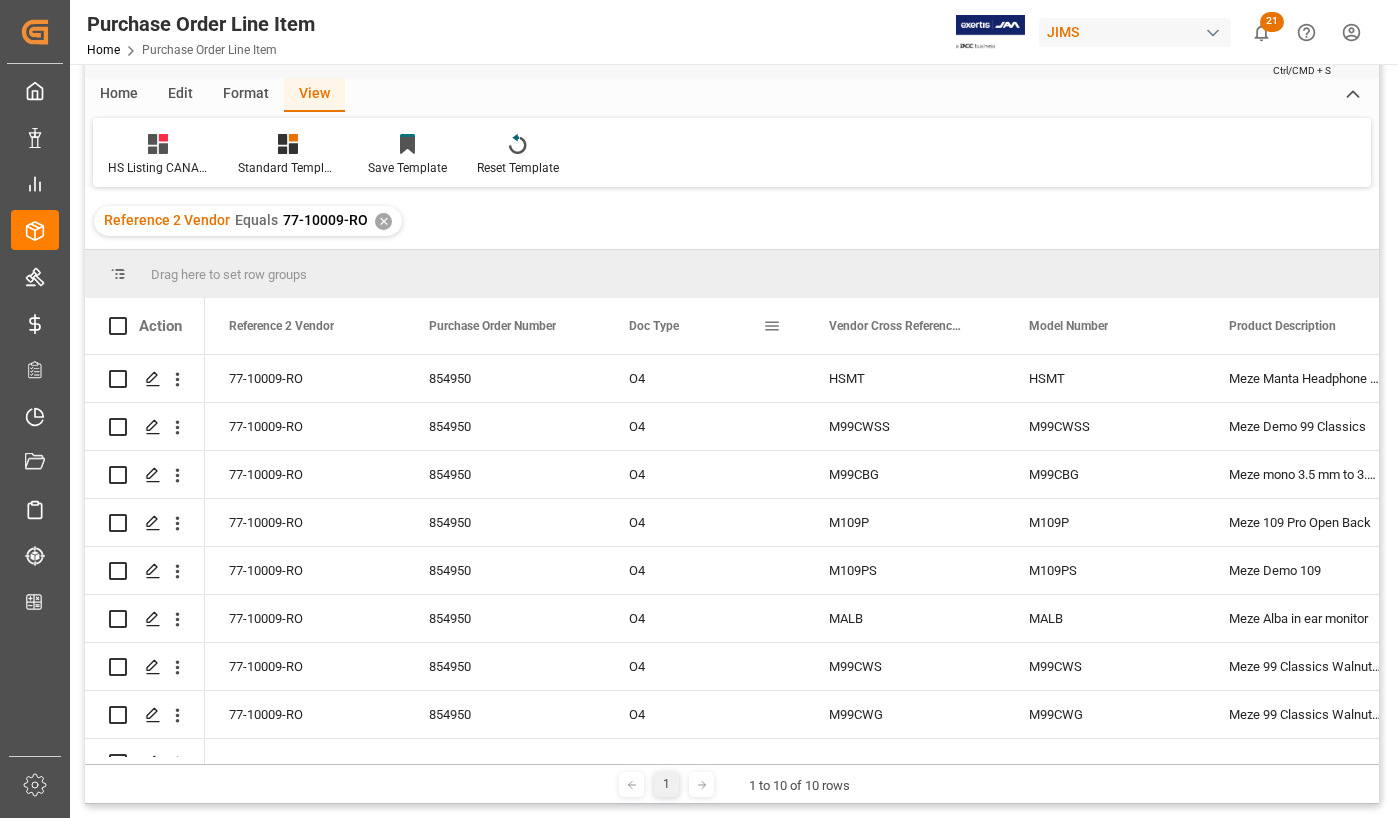 scroll, scrollTop: 100, scrollLeft: 0, axis: vertical 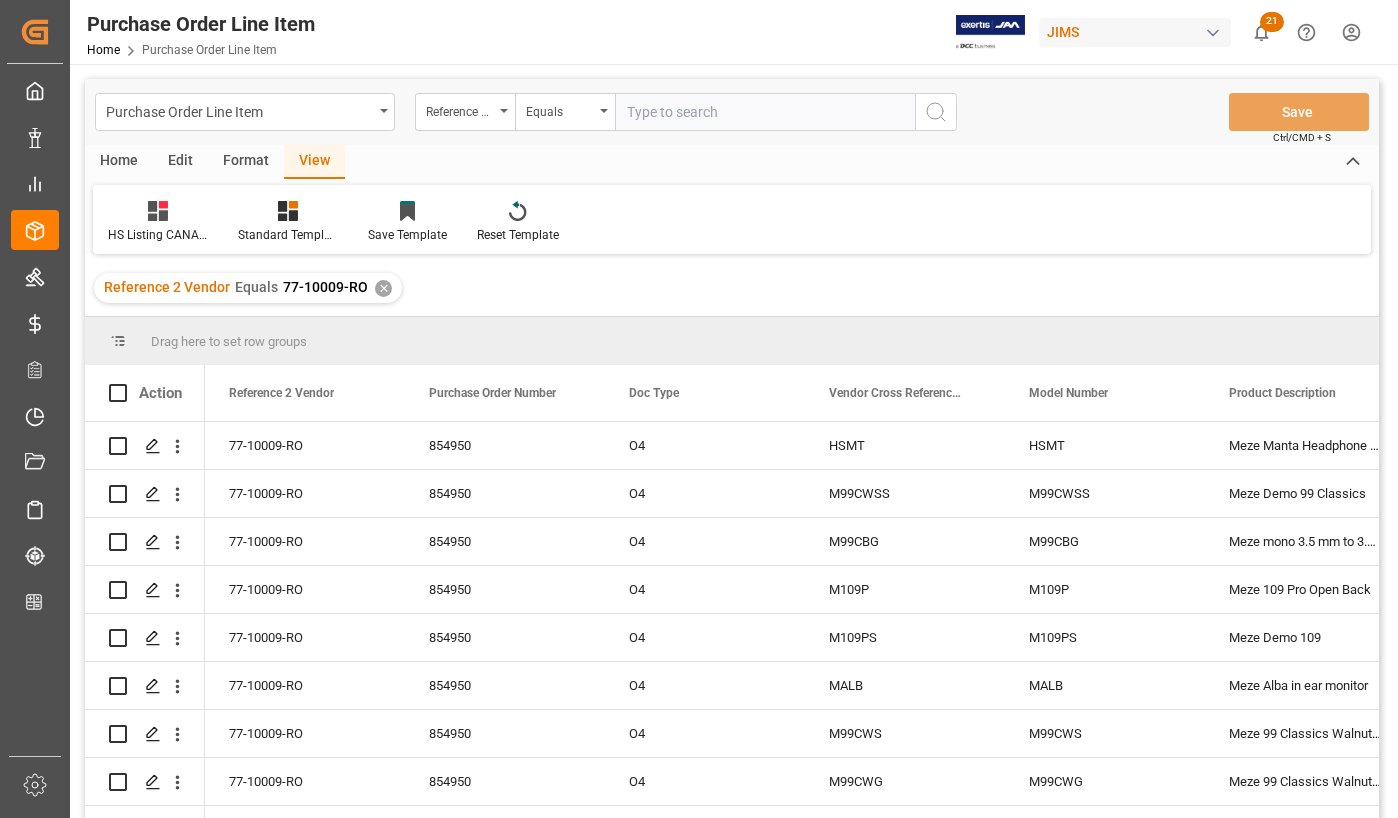 click on "Home" at bounding box center (119, 162) 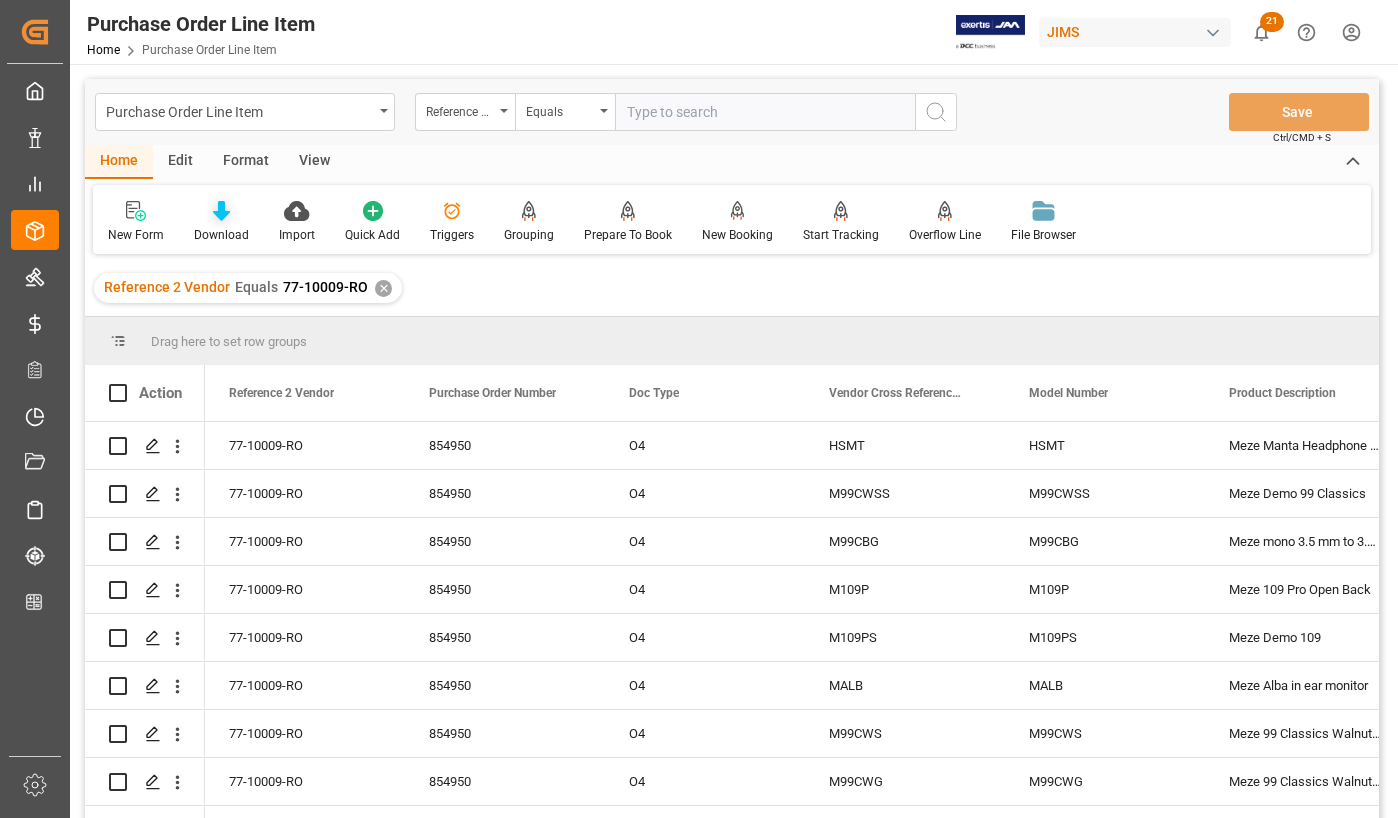 click on "Download" at bounding box center (221, 235) 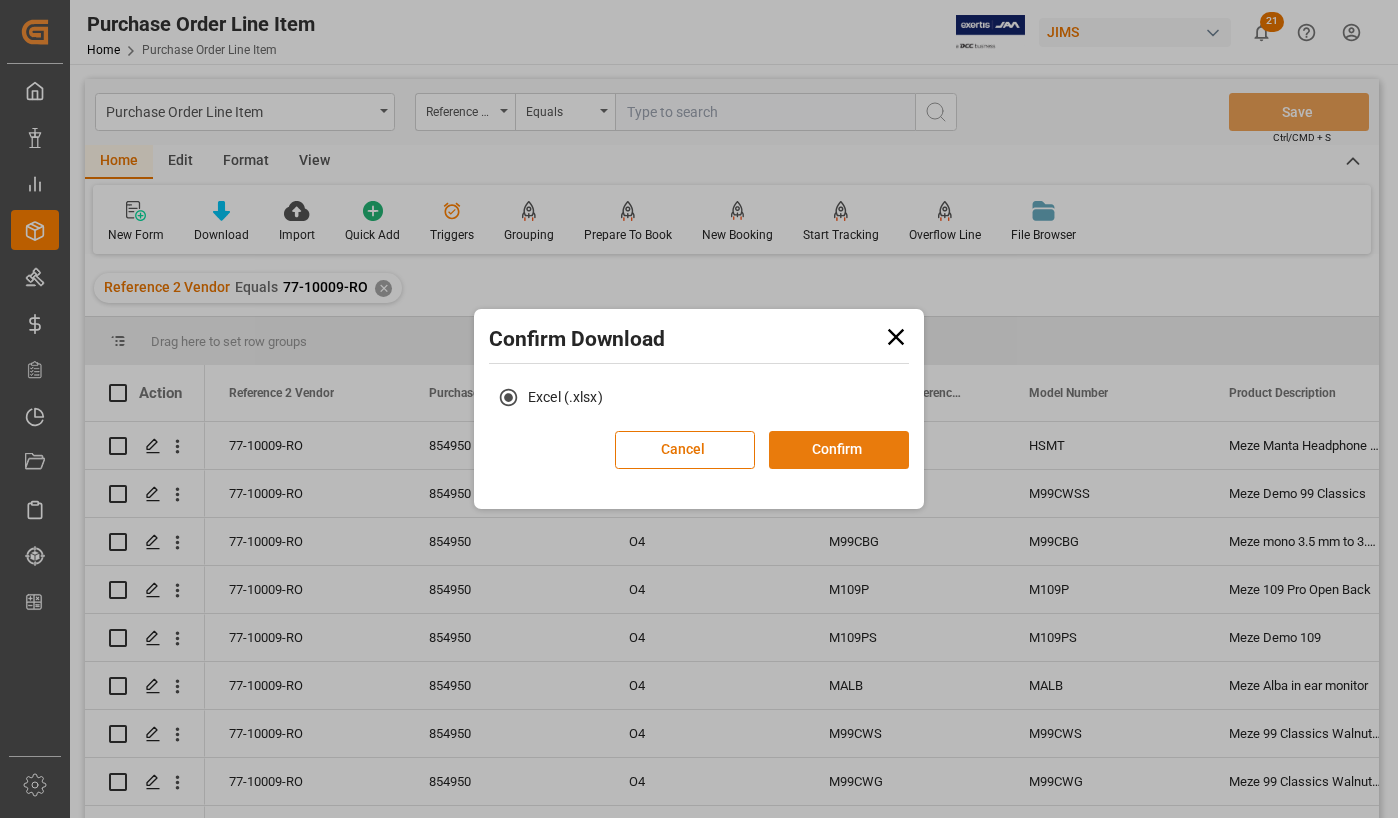 click on "Confirm" at bounding box center (839, 450) 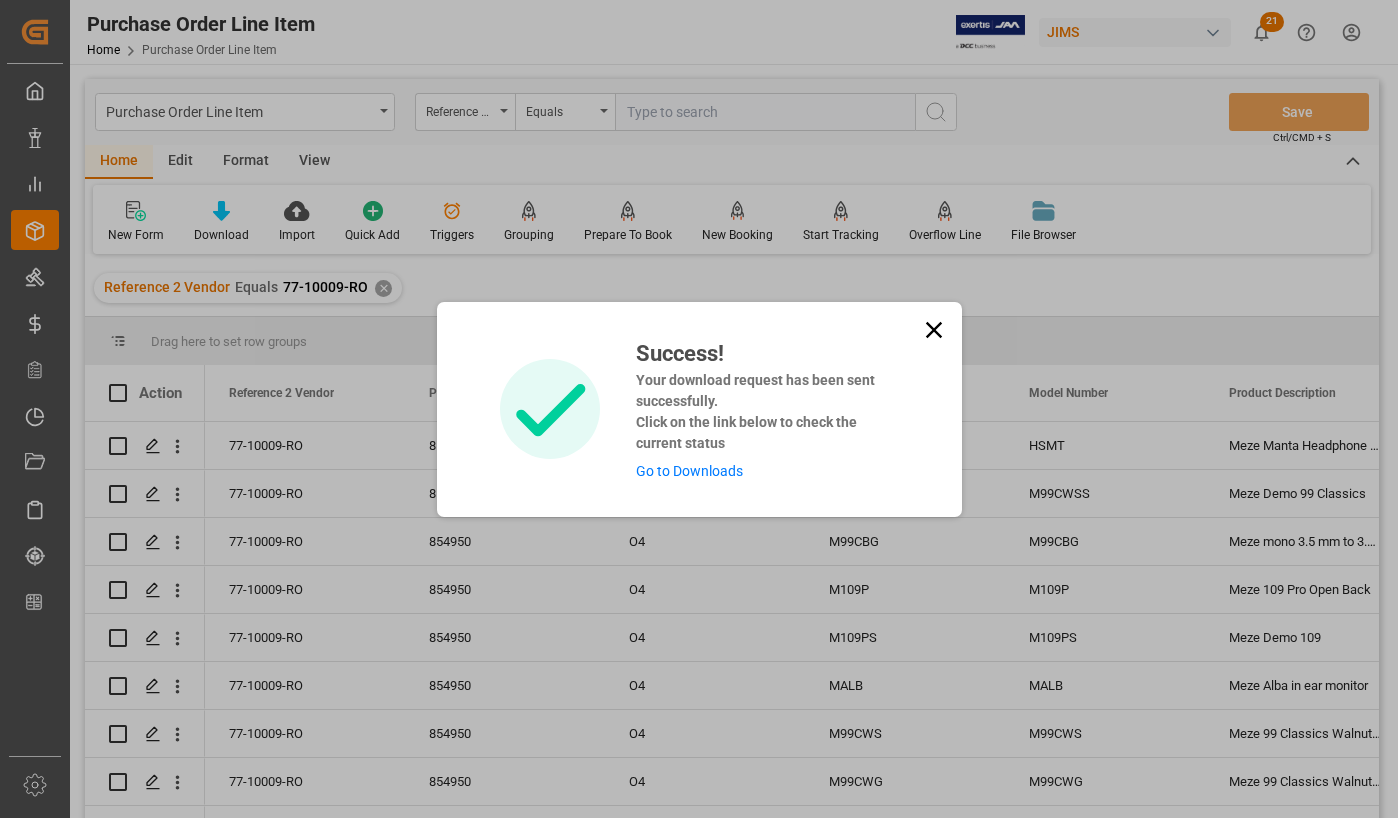 click on "Go to Downloads" at bounding box center (689, 471) 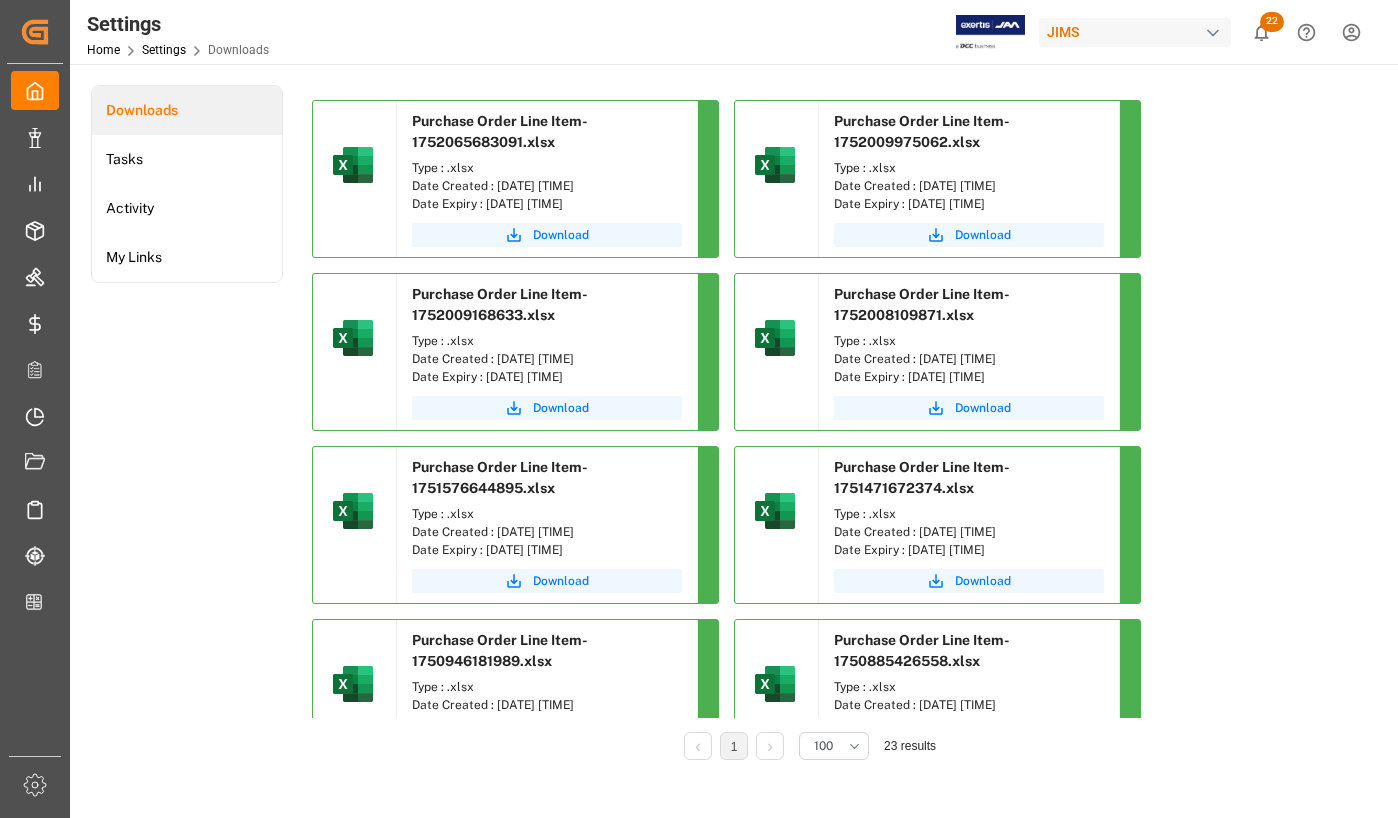 click on "Purchase Order Line Item-1752065683091.xlsx Type : .xlsx Date Created : 09-07-2025 08:54:43 Date Expiry : 08-08-2025 08:54:43 Download Purchase Order Line Item-1752009975062.xlsx Type : .xlsx Date Created : 08-07-2025 17:26:15 Date Expiry : 07-08-2025 17:26:15 Download Purchase Order Line Item-1752009168633.xlsx Type : .xlsx Date Created : 08-07-2025 17:12:48 Date Expiry : 07-08-2025 17:12:48 Download Purchase Order Line Item-1752008109871.xlsx Type : .xlsx Date Created : 08-07-2025 16:55:09 Date Expiry : 07-08-2025 16:55:09 Download Purchase Order Line Item-1751576644895.xlsx Type : .xlsx Date Created : 03-07-2025 17:04:04 Date Expiry : 02-08-2025 17:04:04 Download Purchase Order Line Item-1751471672374.xlsx Type : .xlsx Date Created : 02-07-2025 11:54:32 Date Expiry : 01-08-2025 11:54:32 Download Purchase Order Line Item-1750946181989.xlsx Type : .xlsx Date Created : 26-06-2025 09:56:22 Date Expiry : 26-07-2025 09:56:22 Download Purchase Order Line Item-1750885426558.xlsx Type : .xlsx Download Type : .xlsx" at bounding box center (810, 436) 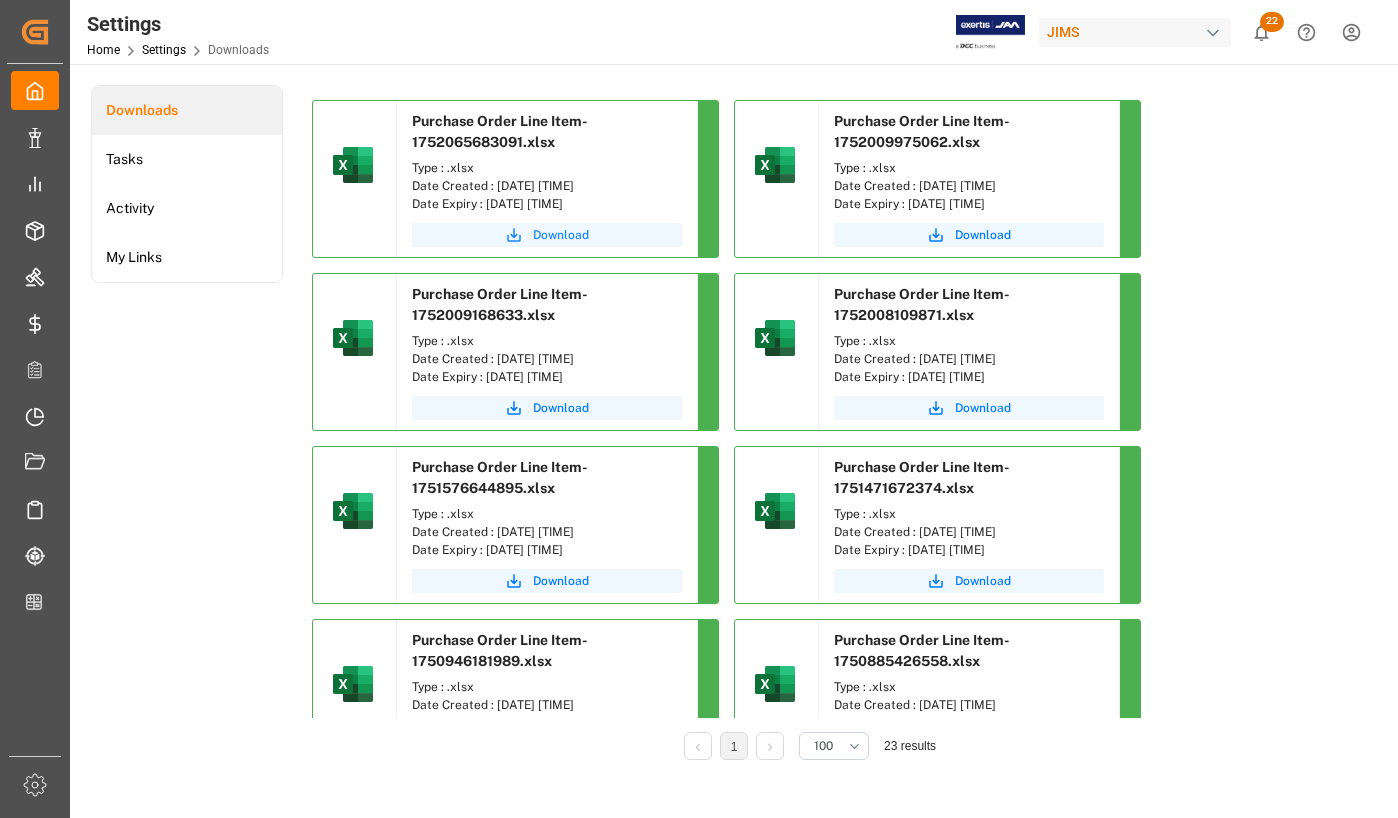click on "Download" at bounding box center [561, 235] 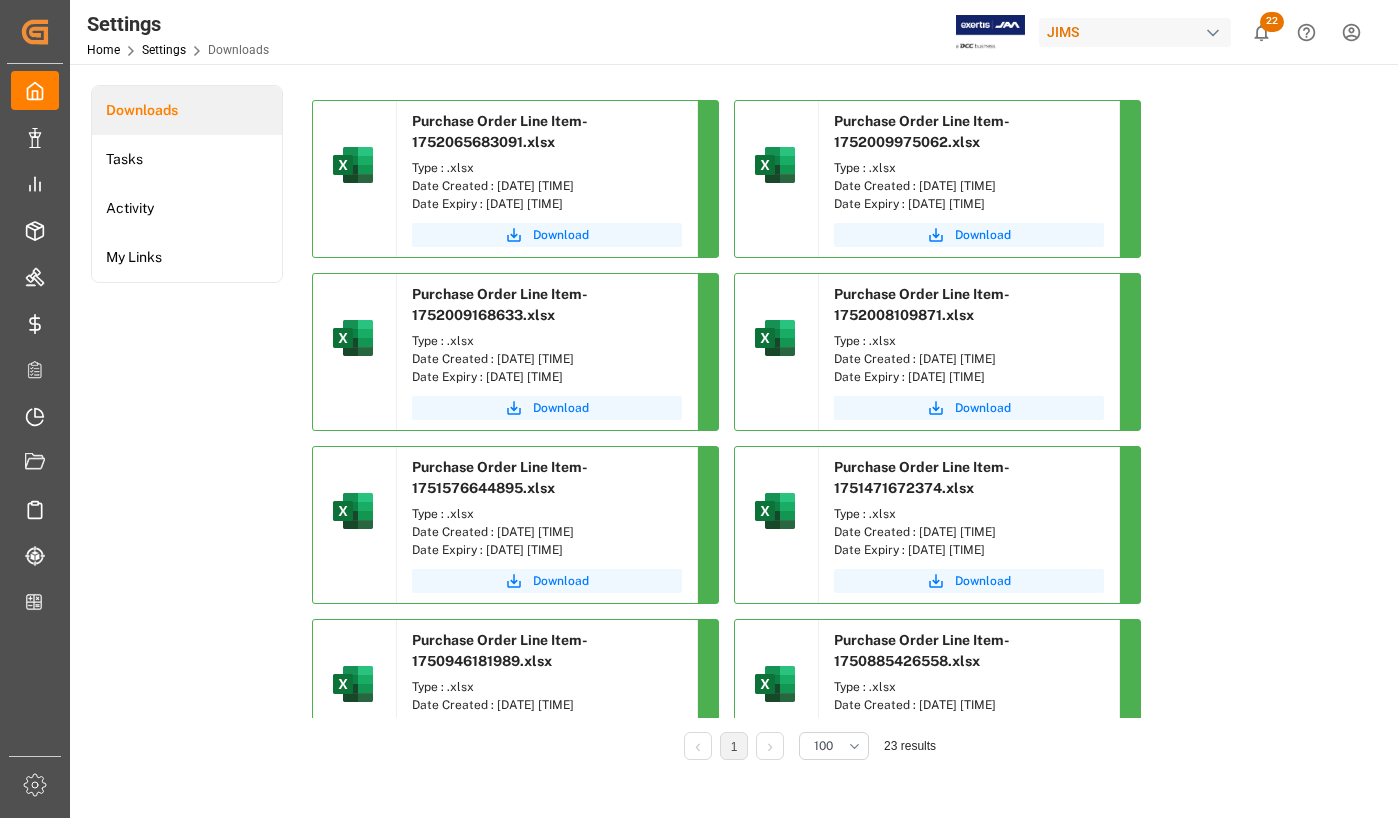 click on "Settings Home Settings Downloads JIMS 22 Notifications Only show unread All Watching Mark all categories read Downloads Mark all as read Purchase Order Line Item 0 seconds ago 10 number of rows downloaded Purchase Order Line Item 15 hours ago 9 number of rows downloaded Purchase Order Line Item 15 hours ago 3 number of rows downloaded Purchase Order Line Item 15 hours ago 3 number of rows downloaded Purchase Order Line Item 5 days ago 15 number of rows downloaded Purchase Order Line Item 6 days ago 30 number of rows downloaded Purchase Order Line Item 12 days ago 15 number of rows downloaded Purchase Order Line Item 13 days ago 24 number of rows downloaded Purchase Order Line Item 18 days ago 8 number of rows downloaded Purchase Order Line Item 18 days ago 3 number of rows downloaded Purchase Order Line Item 18 days ago 13 number of rows downloaded Purchase Order Line Item 18 days ago 3 number of rows downloaded Purchase Order Line Item" at bounding box center [727, 32] 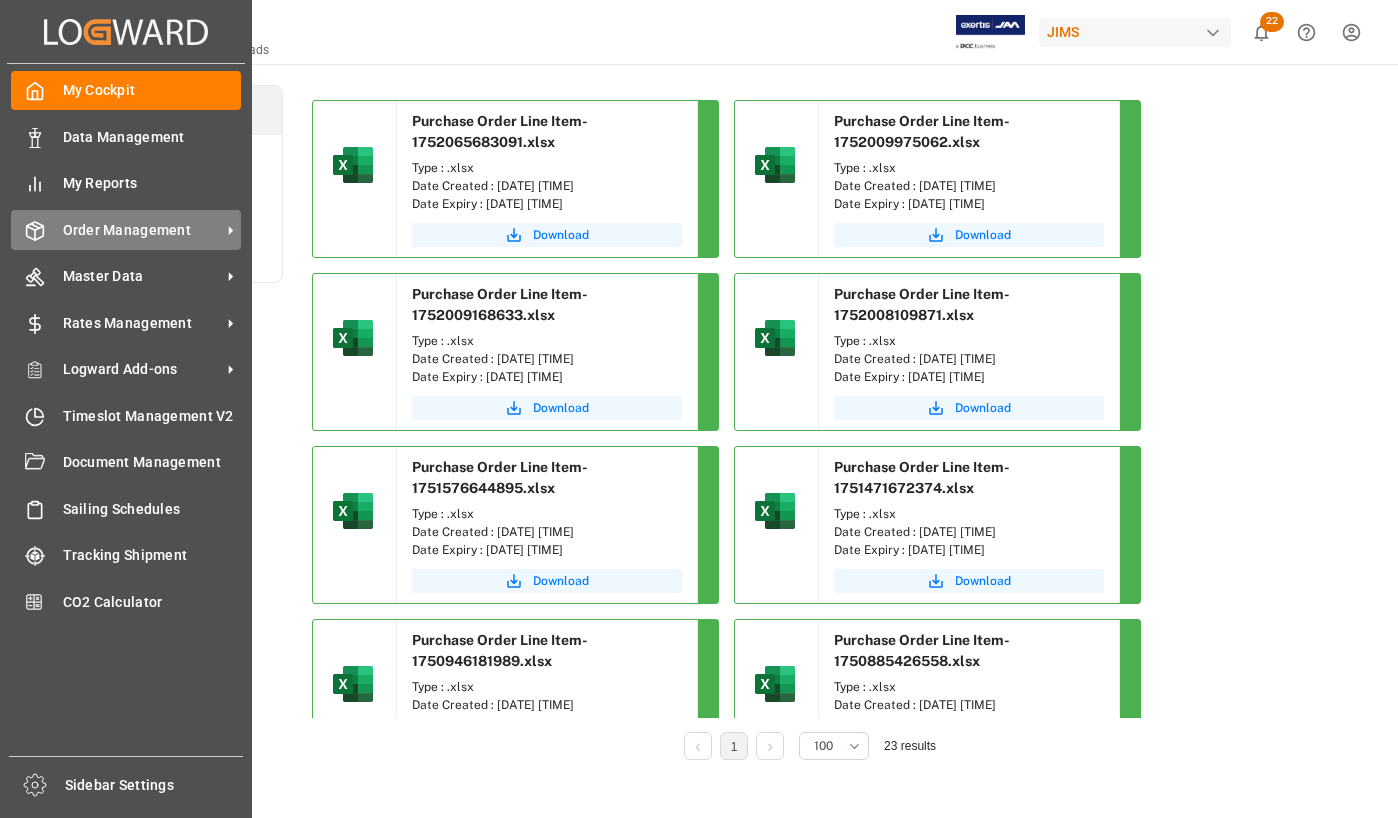 click on "Order Management" at bounding box center (152, 137) 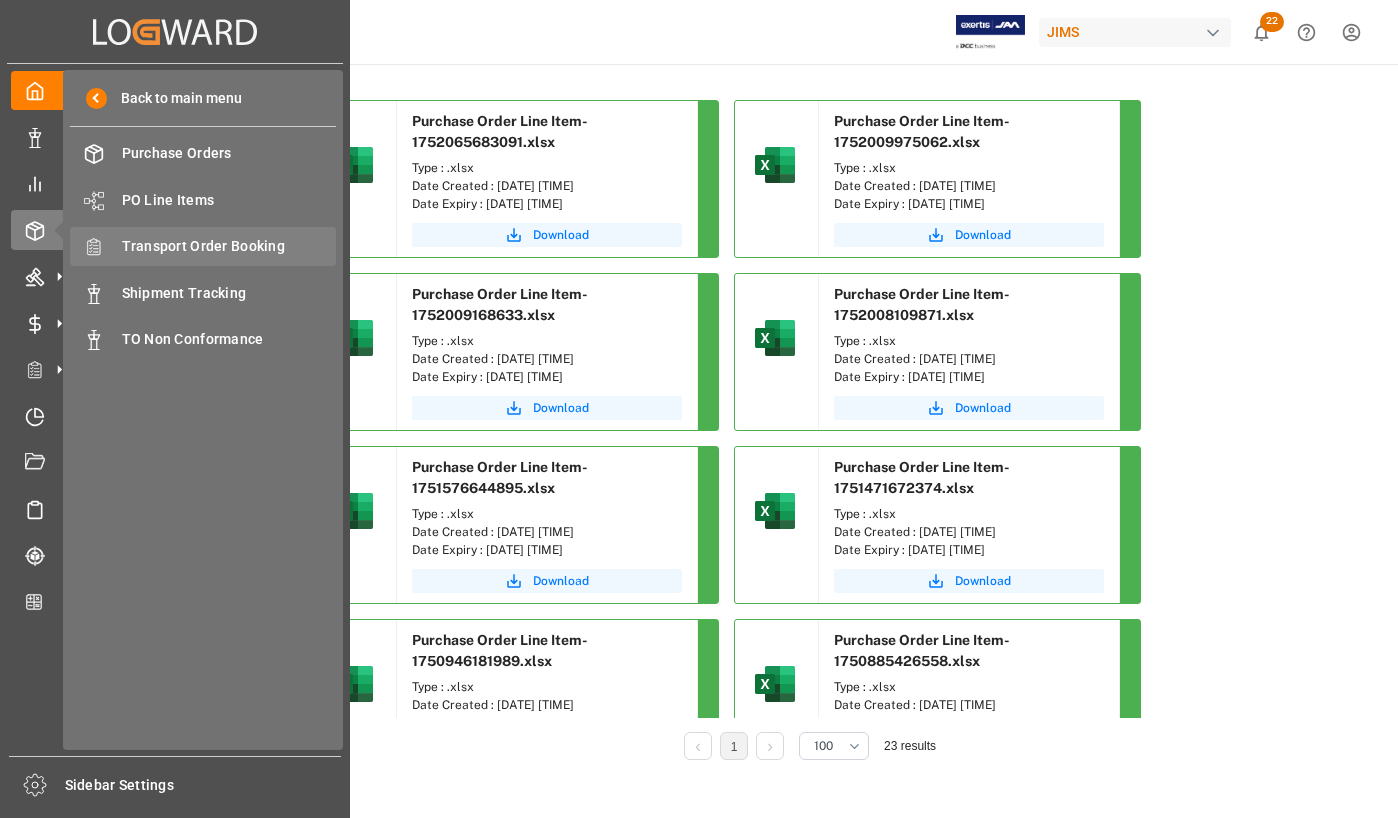 click on "Transport Order Booking Transport Order Booking" at bounding box center (203, 246) 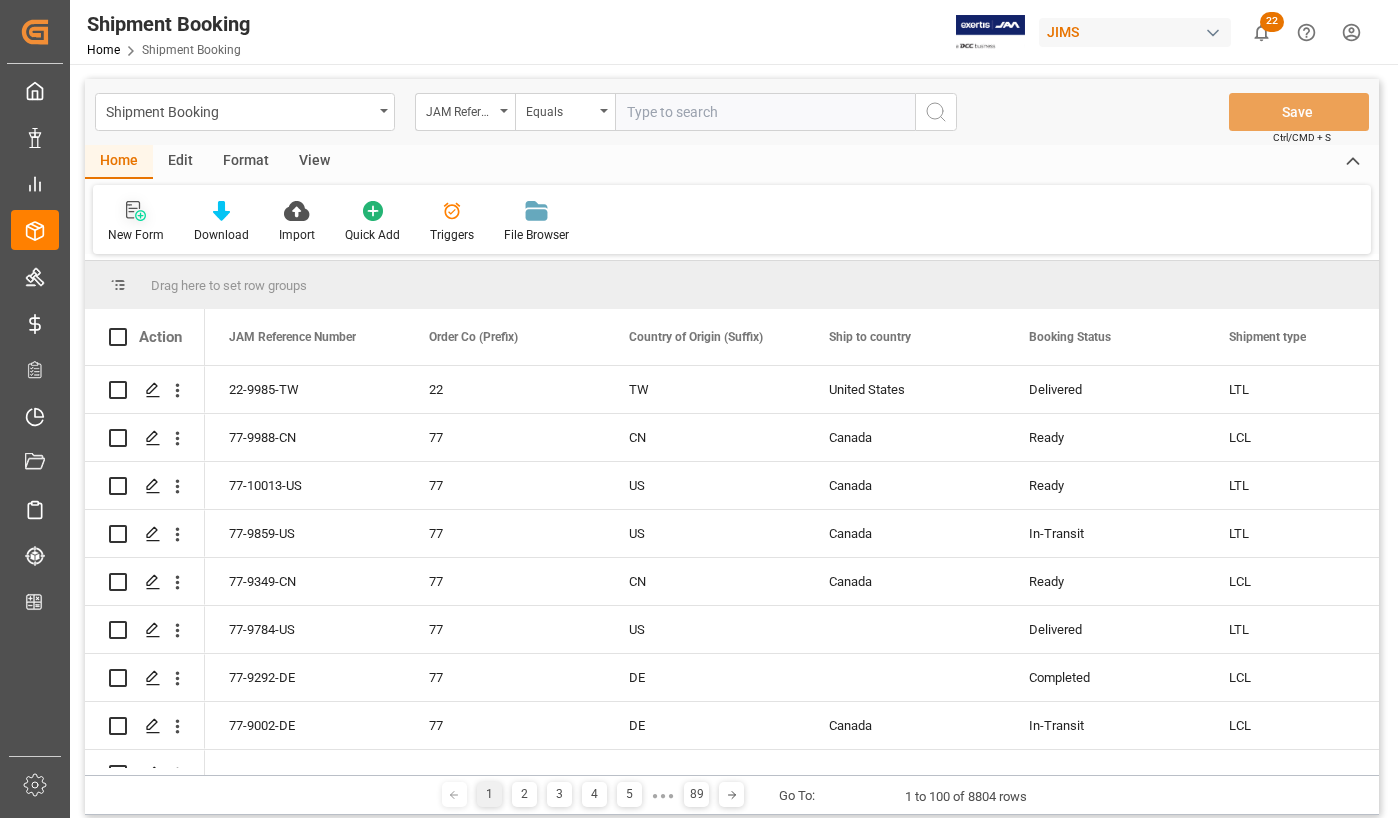 click on "New Form" at bounding box center (136, 235) 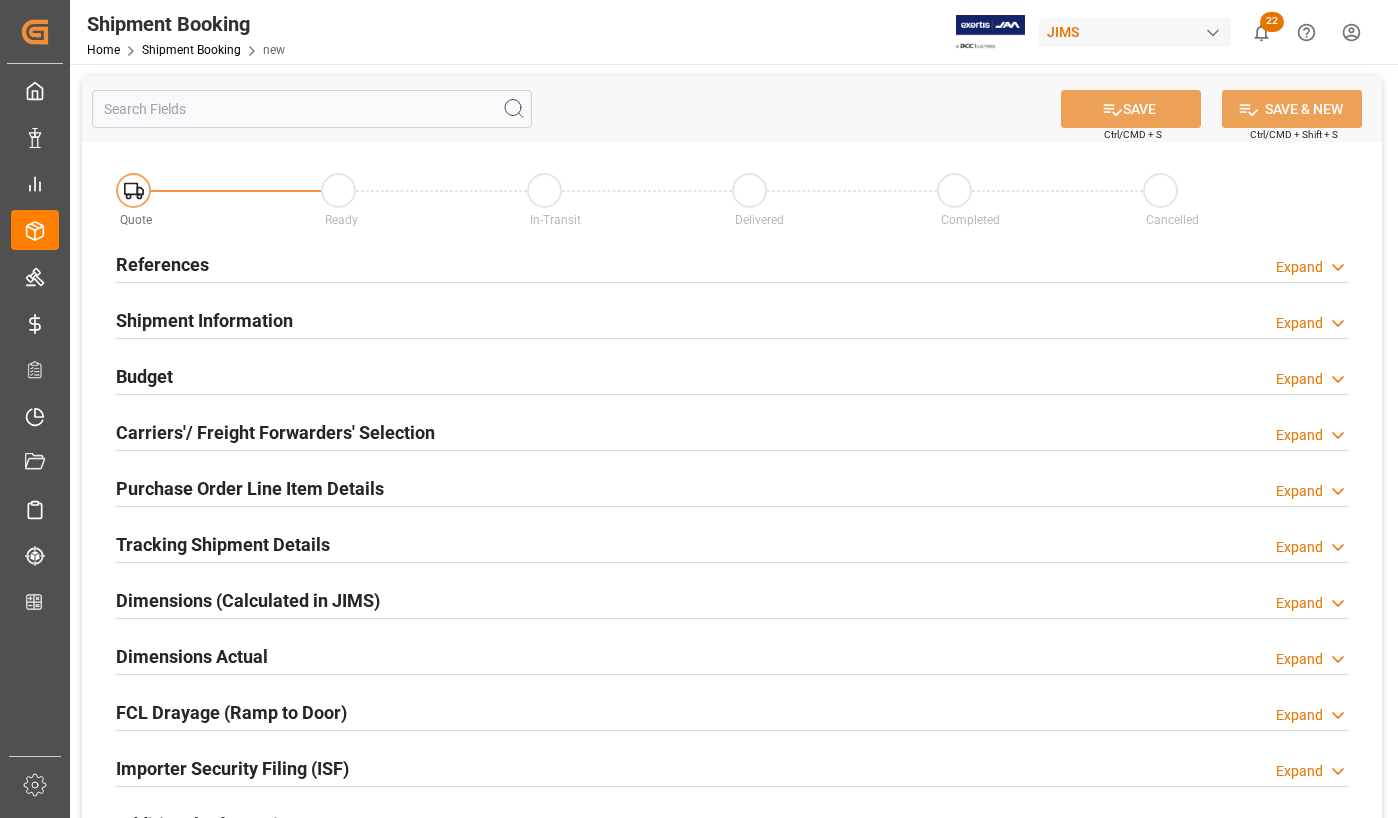 click on "References" at bounding box center (162, 264) 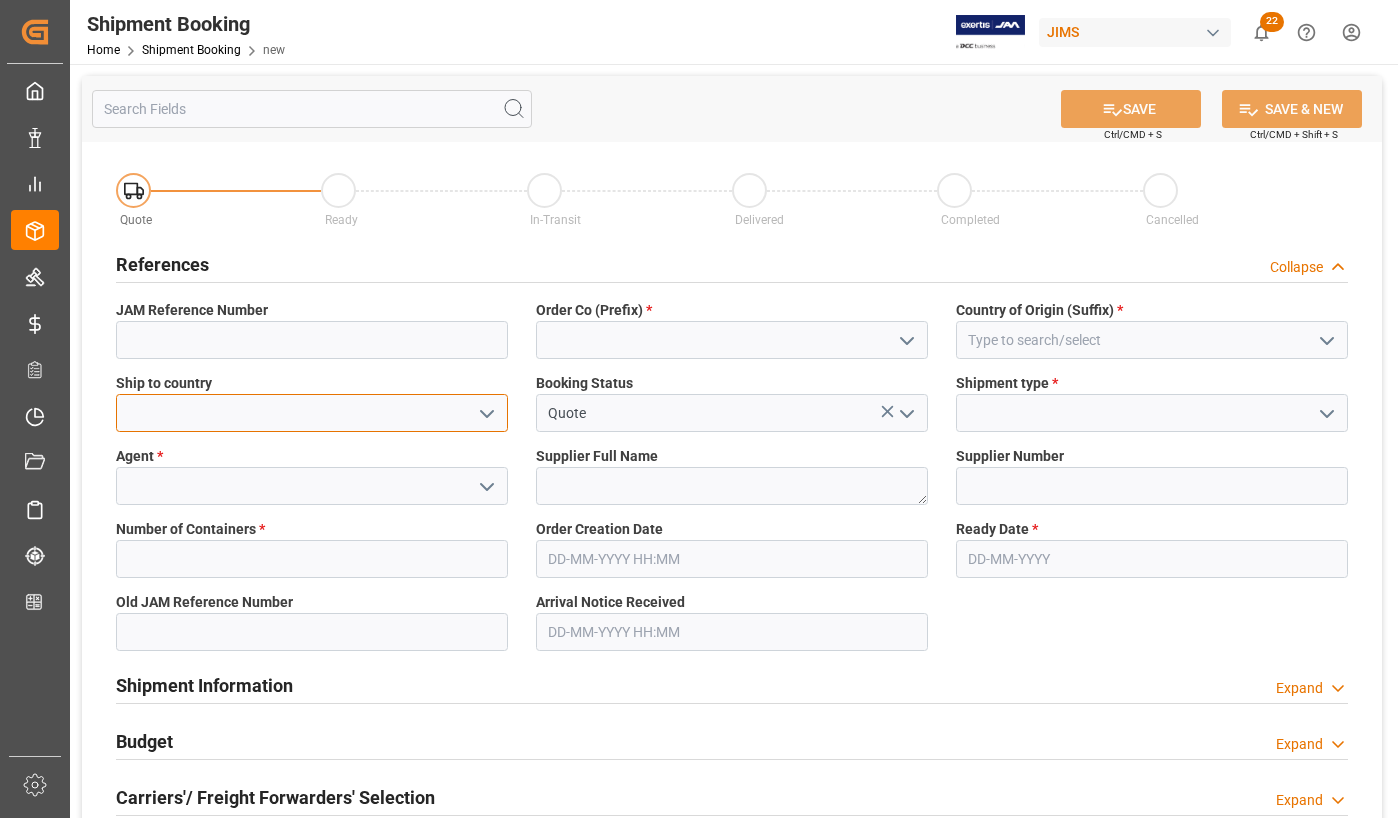 click at bounding box center (312, 413) 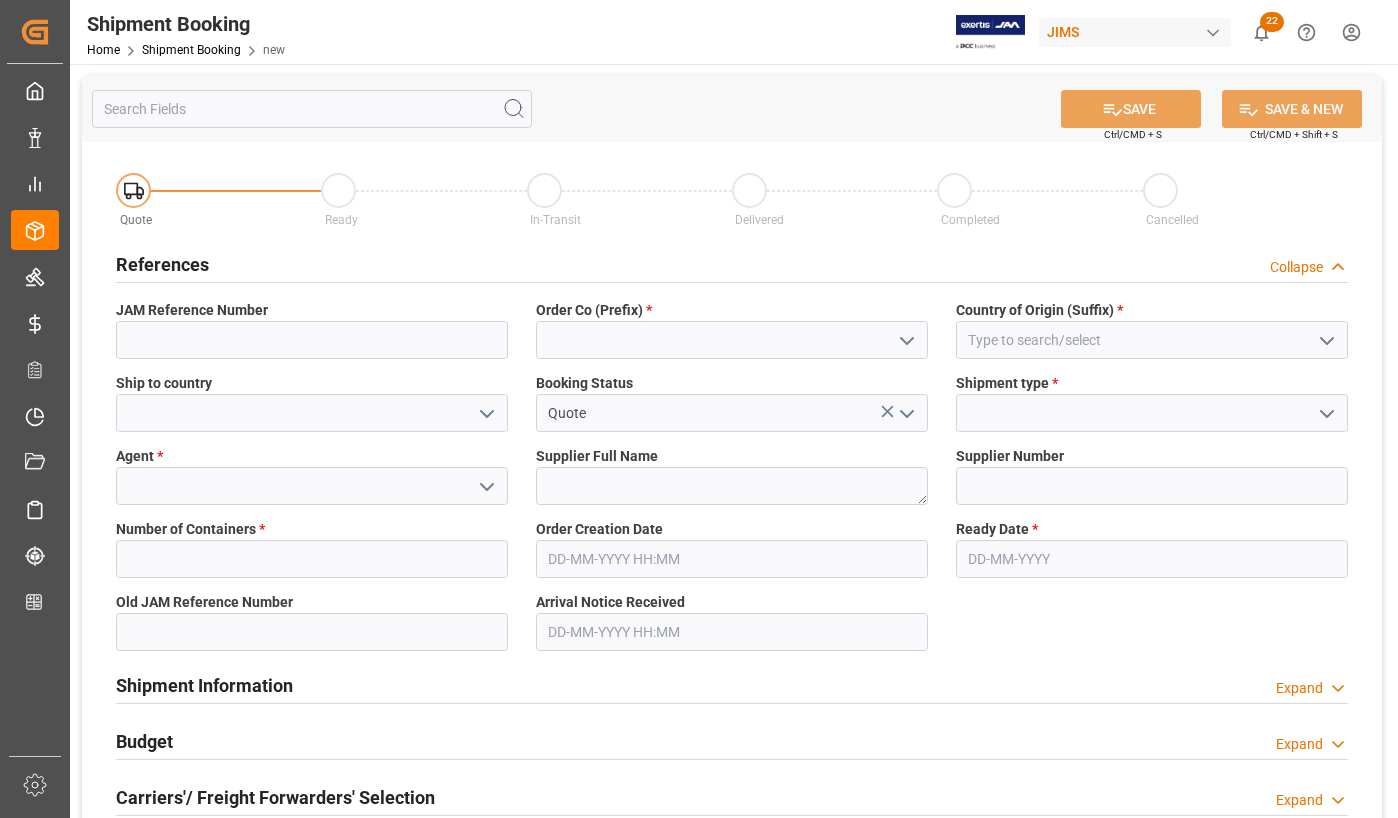 click at bounding box center (487, 414) 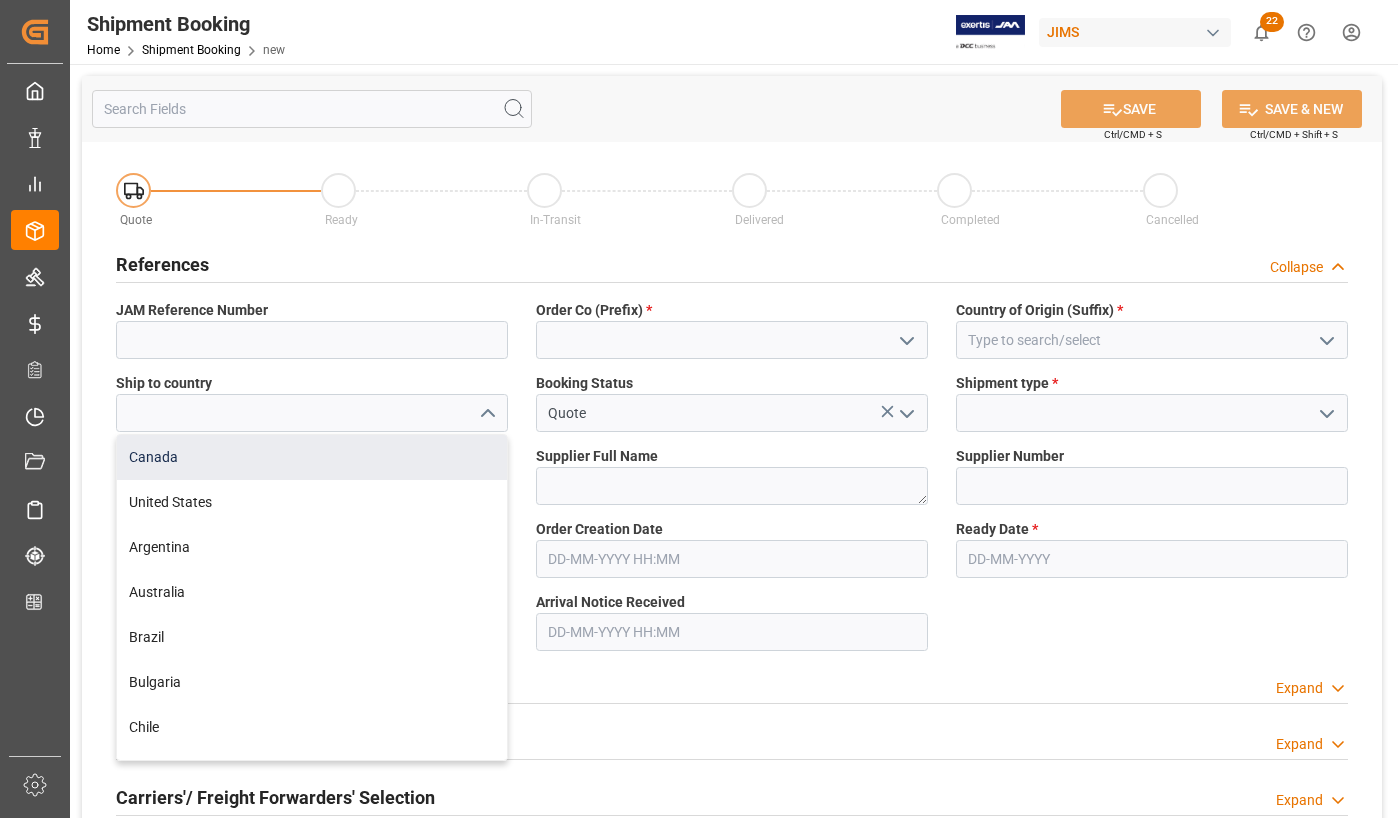 click on "Canada" at bounding box center [312, 457] 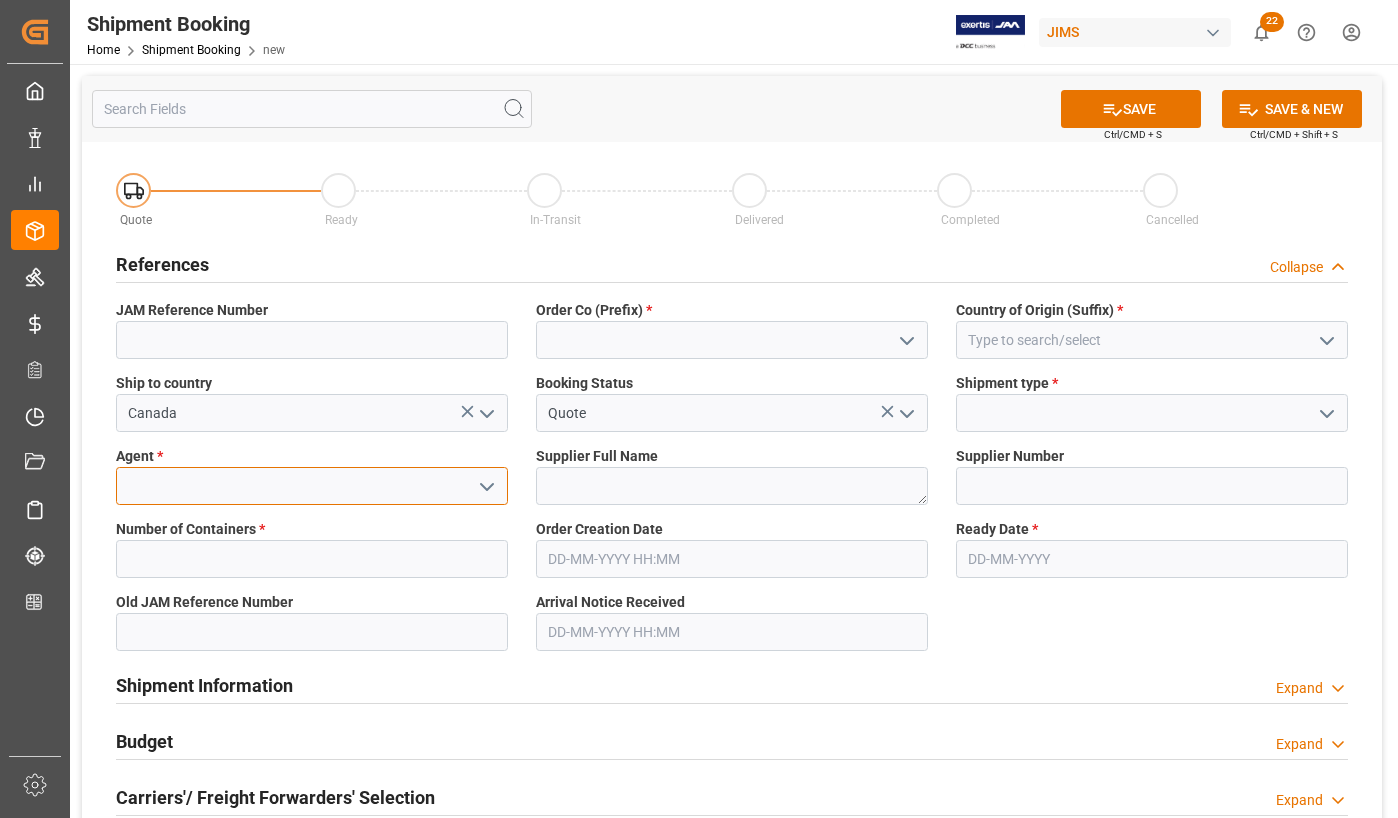 click at bounding box center [312, 486] 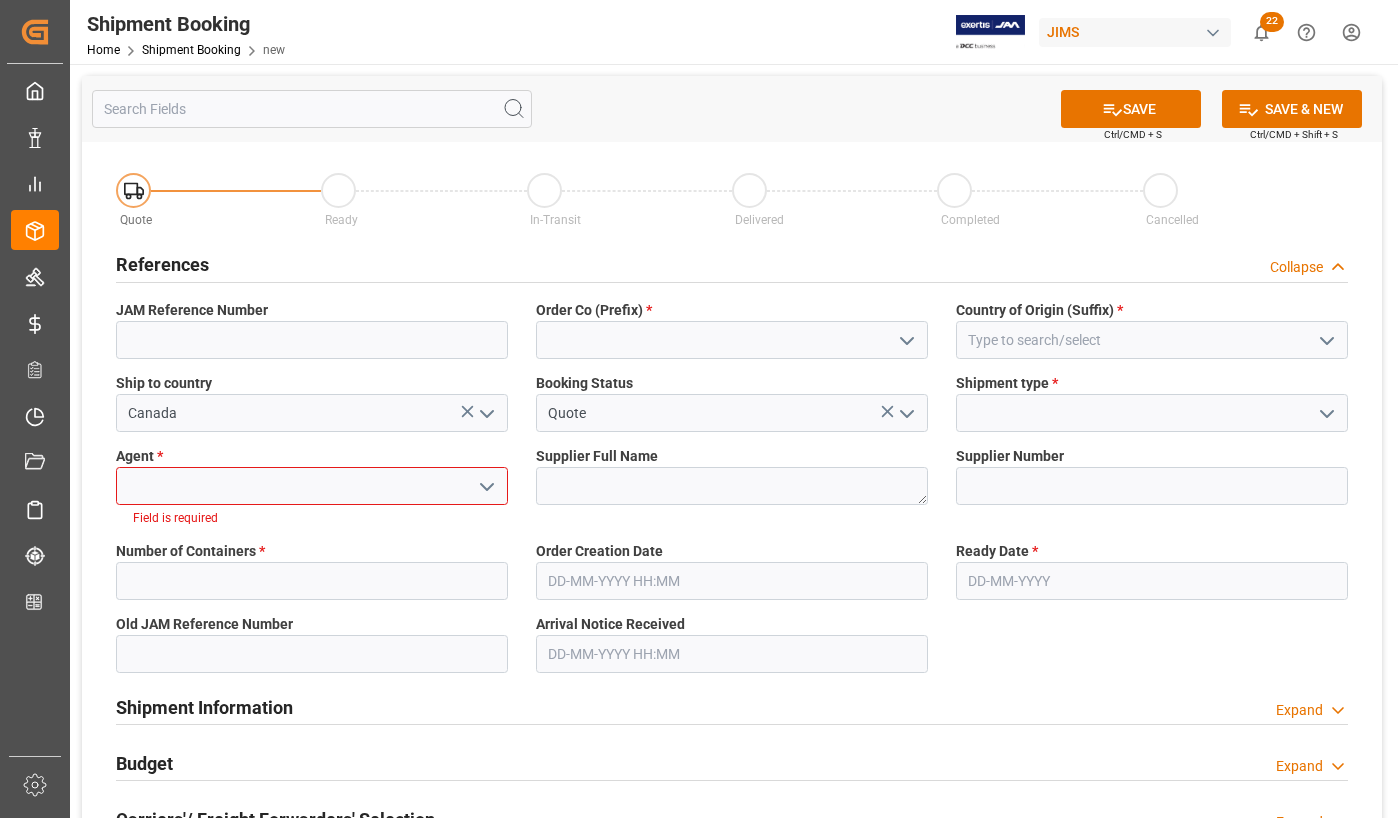 click at bounding box center [487, 487] 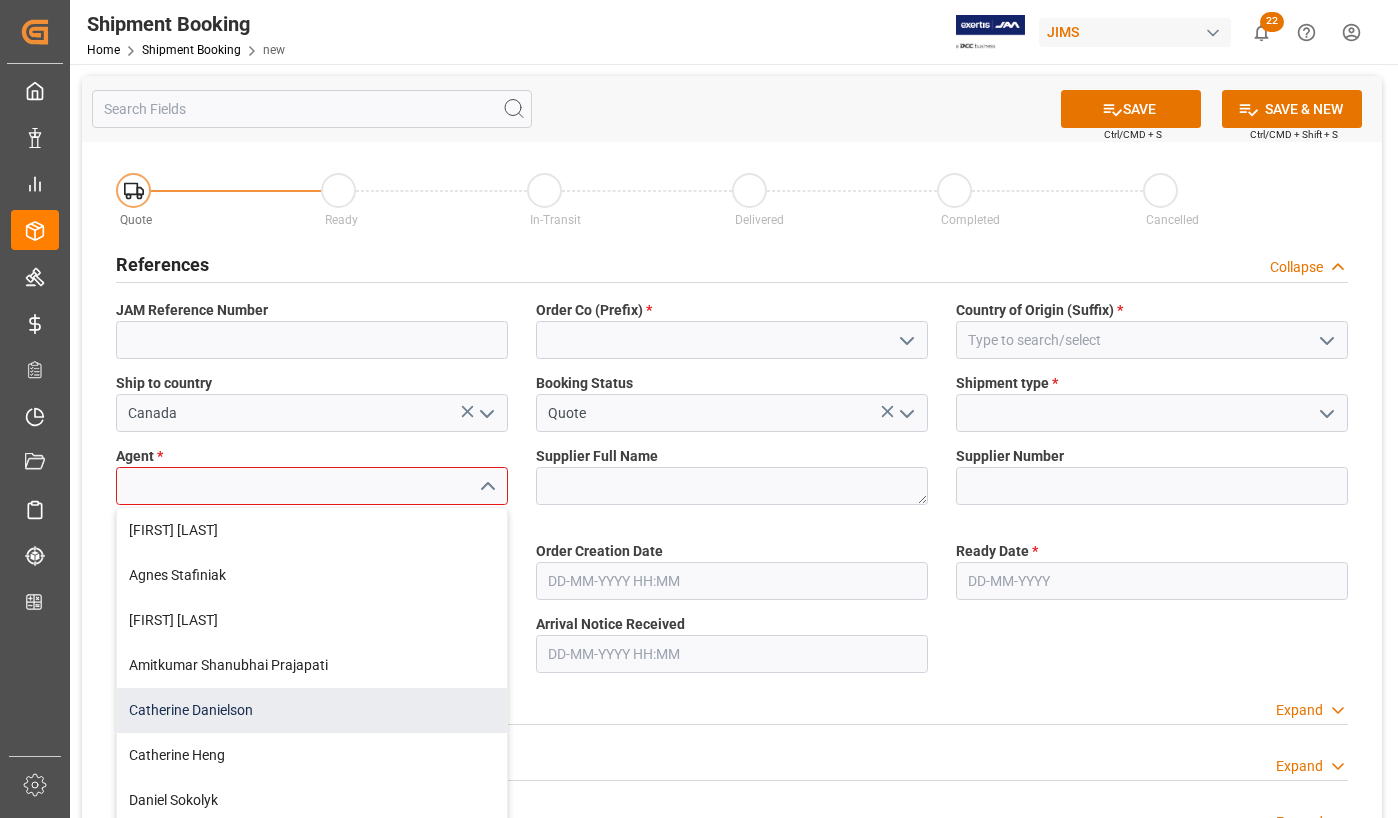 click on "Catherine Danielson" at bounding box center [312, 710] 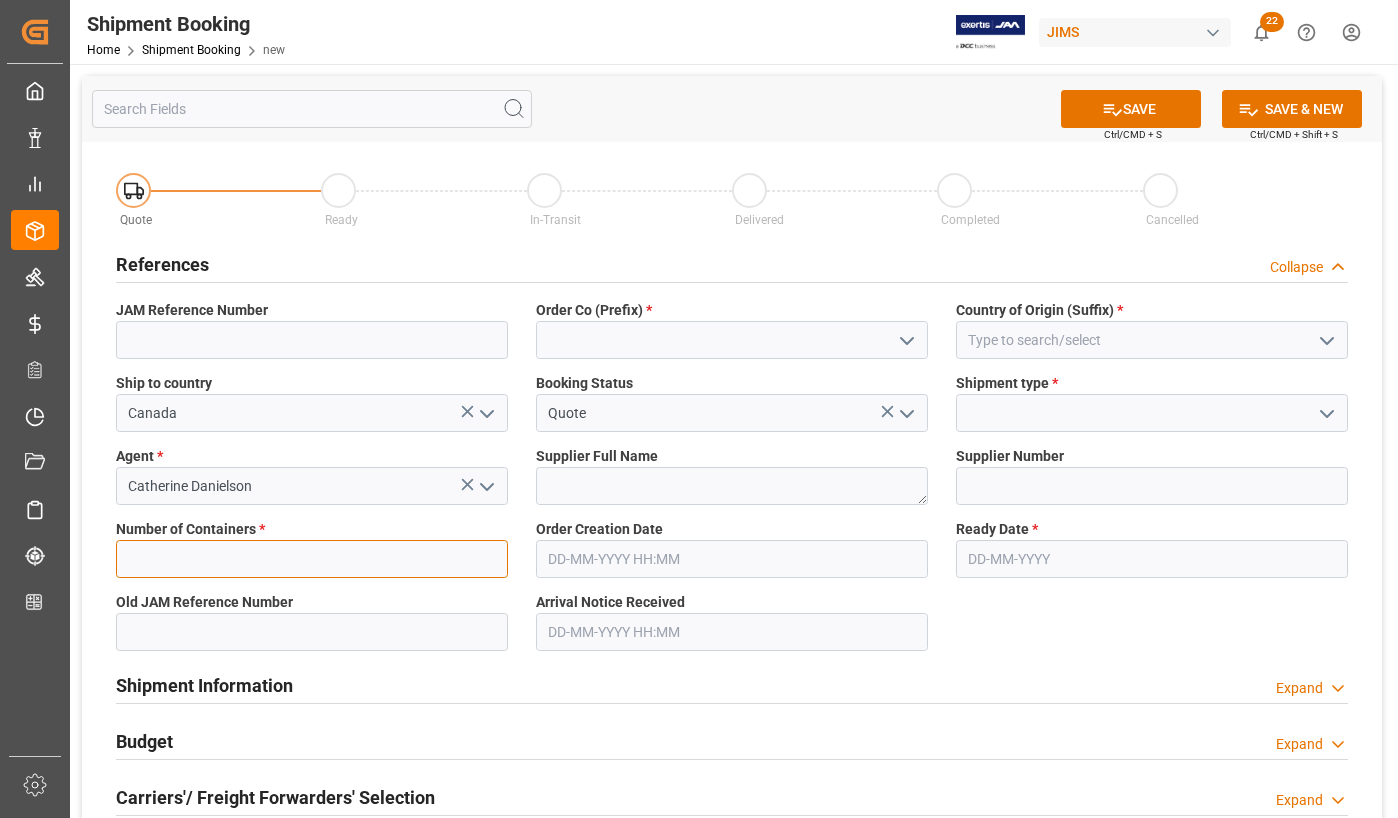 click at bounding box center [312, 559] 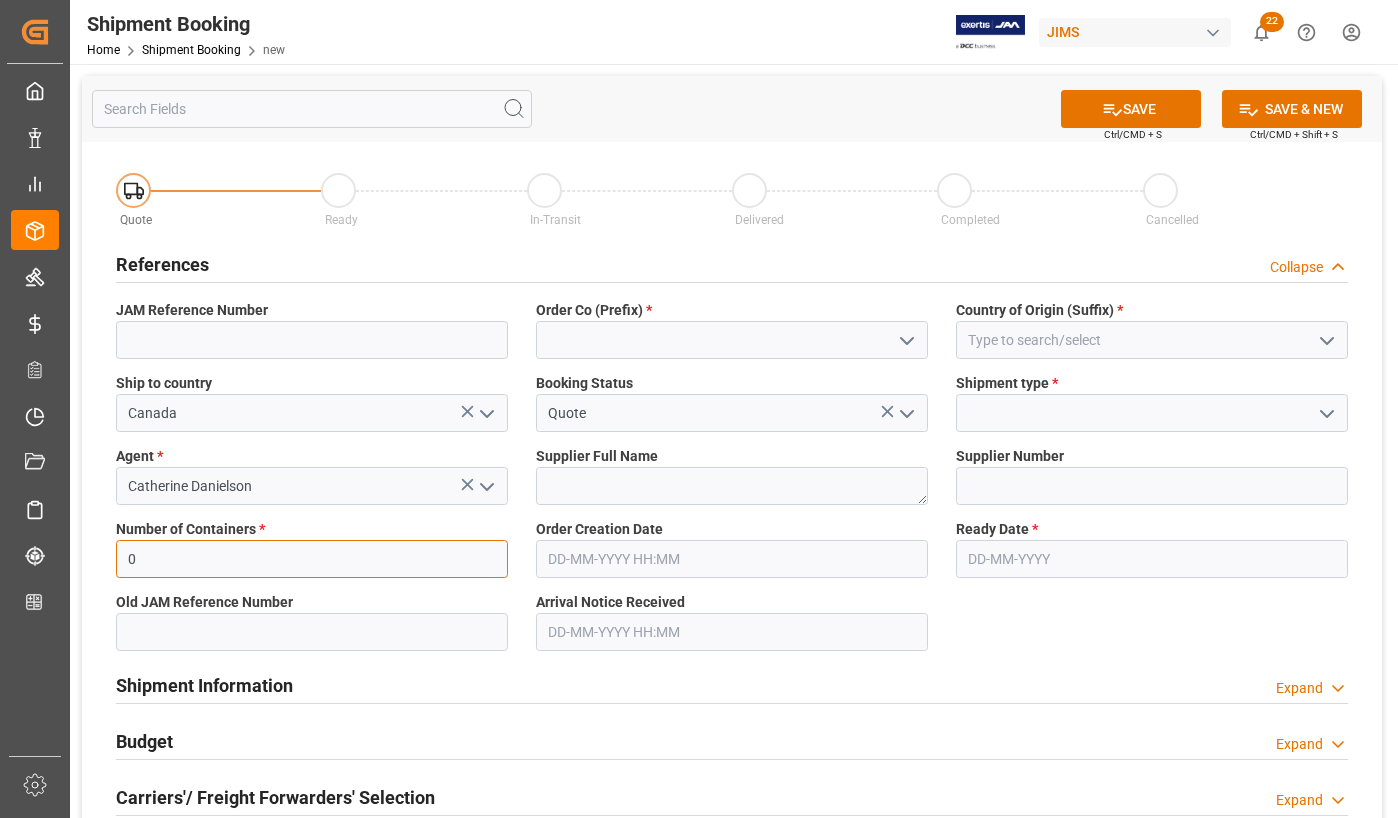 type on "0" 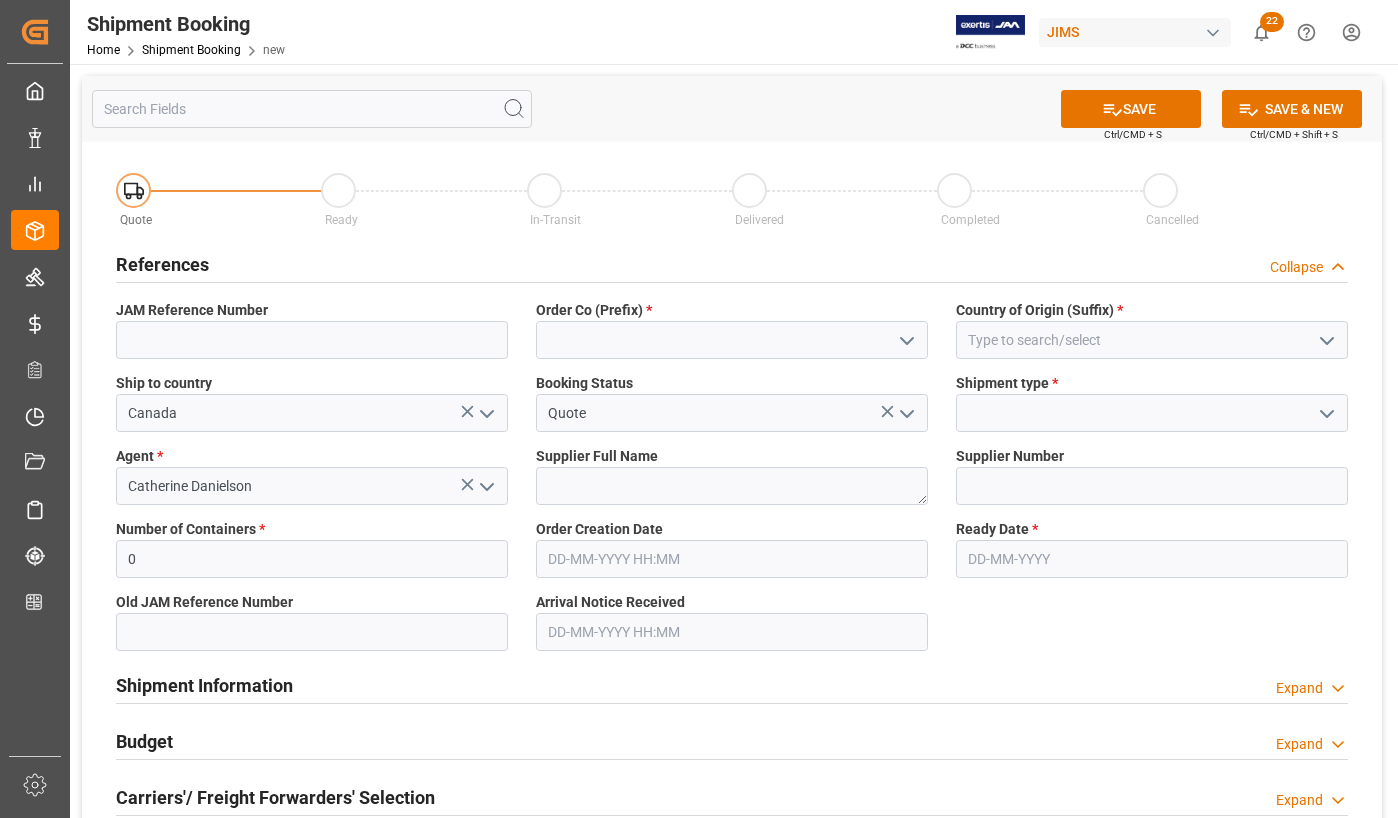 click at bounding box center (907, 341) 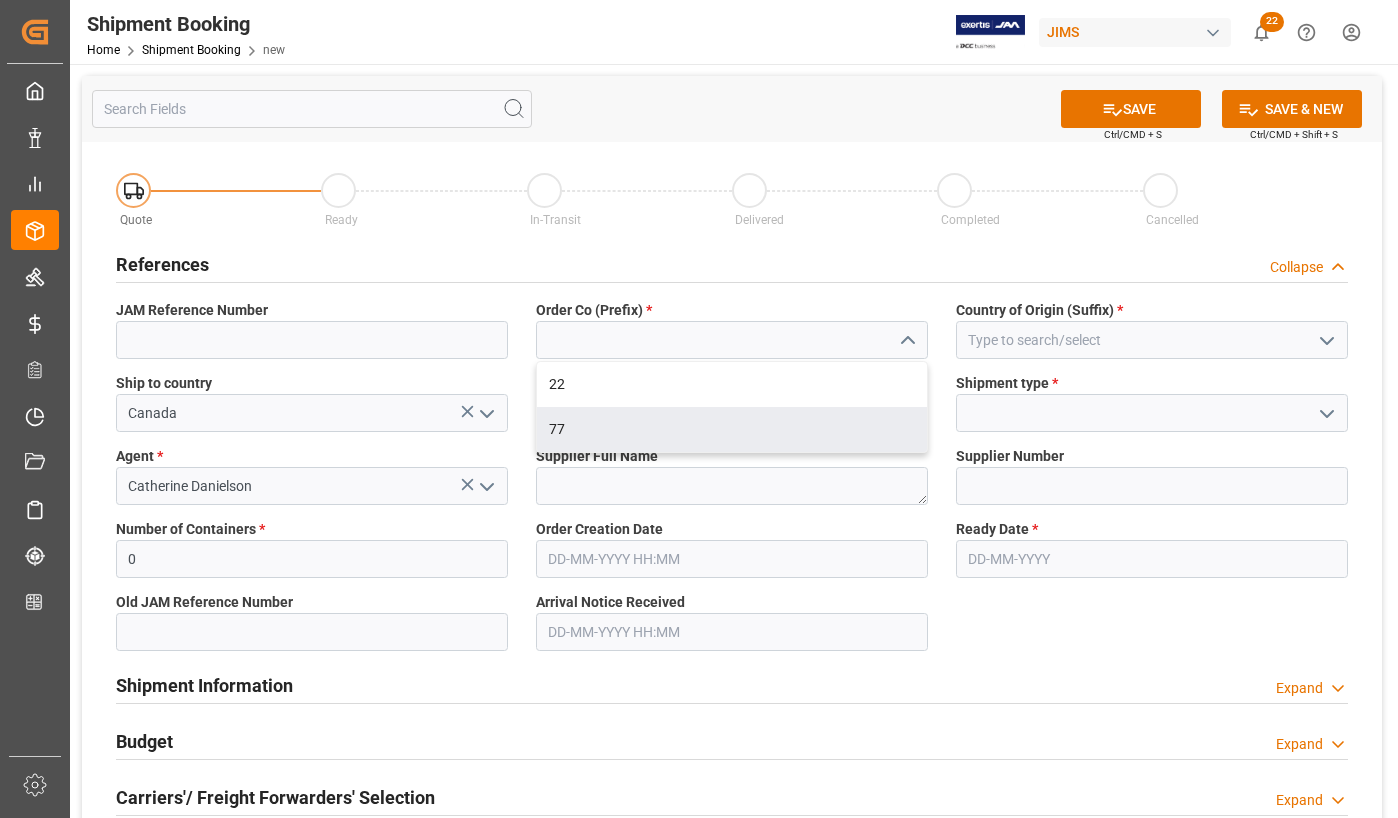 drag, startPoint x: 857, startPoint y: 423, endPoint x: 844, endPoint y: 429, distance: 14.3178215 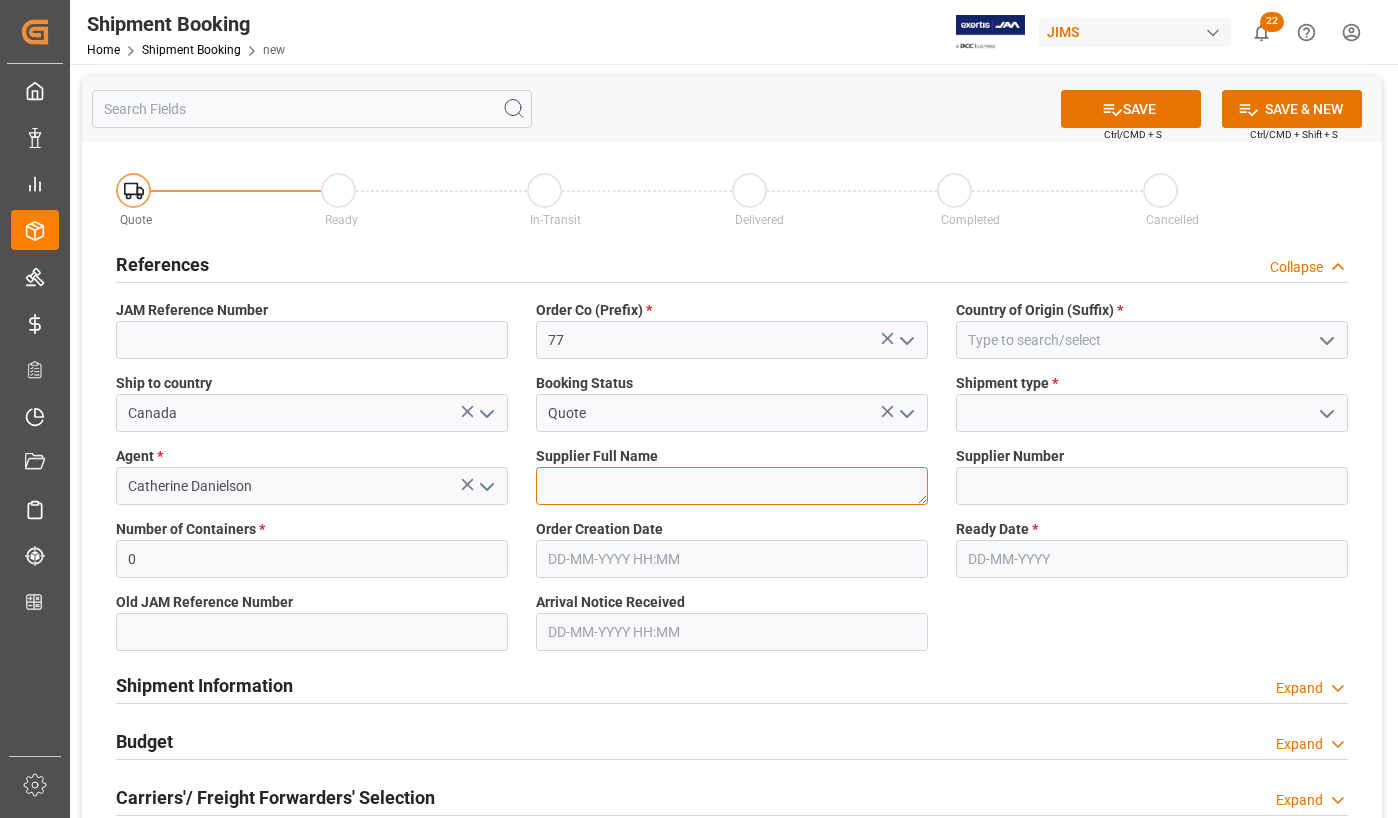 click at bounding box center (732, 486) 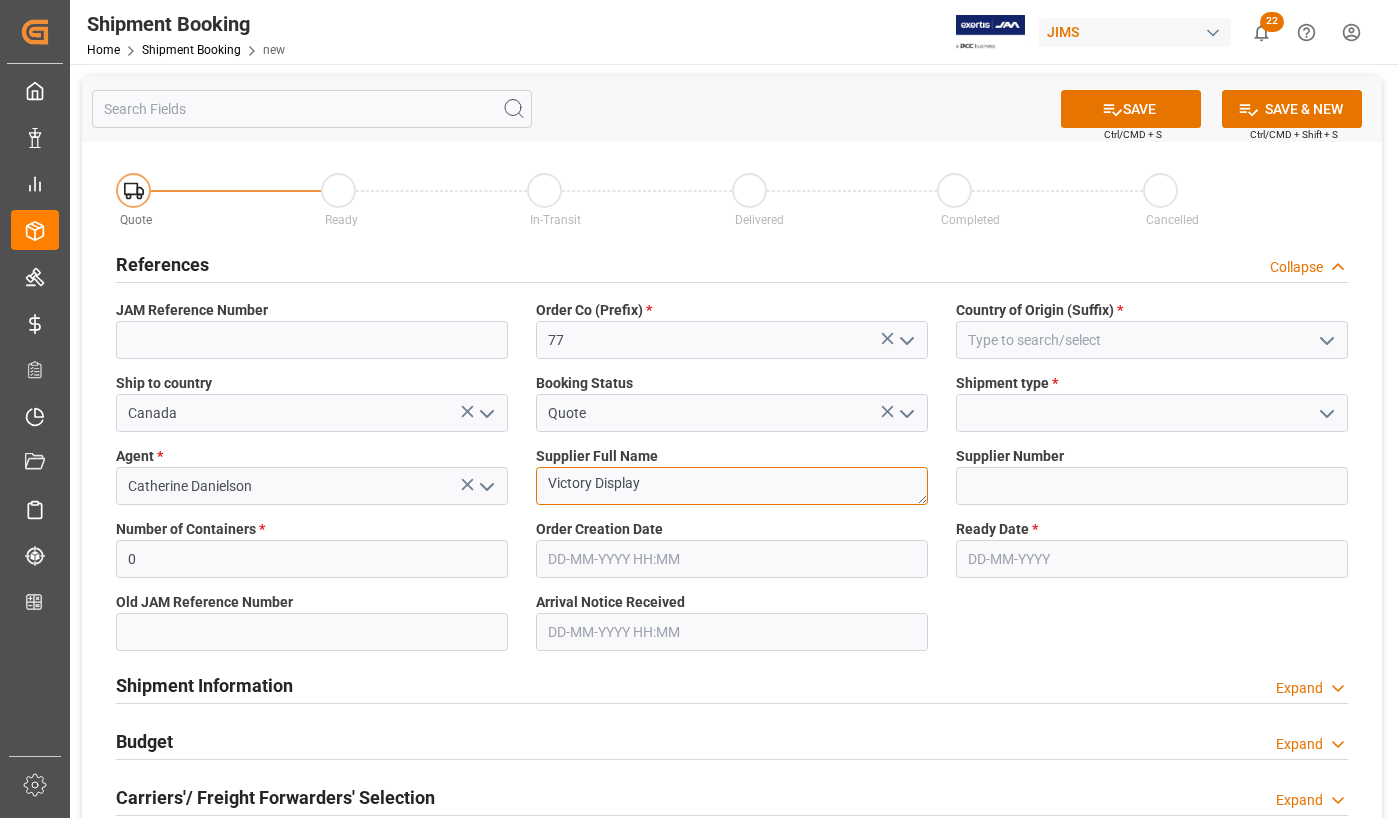 type on "Victory Display" 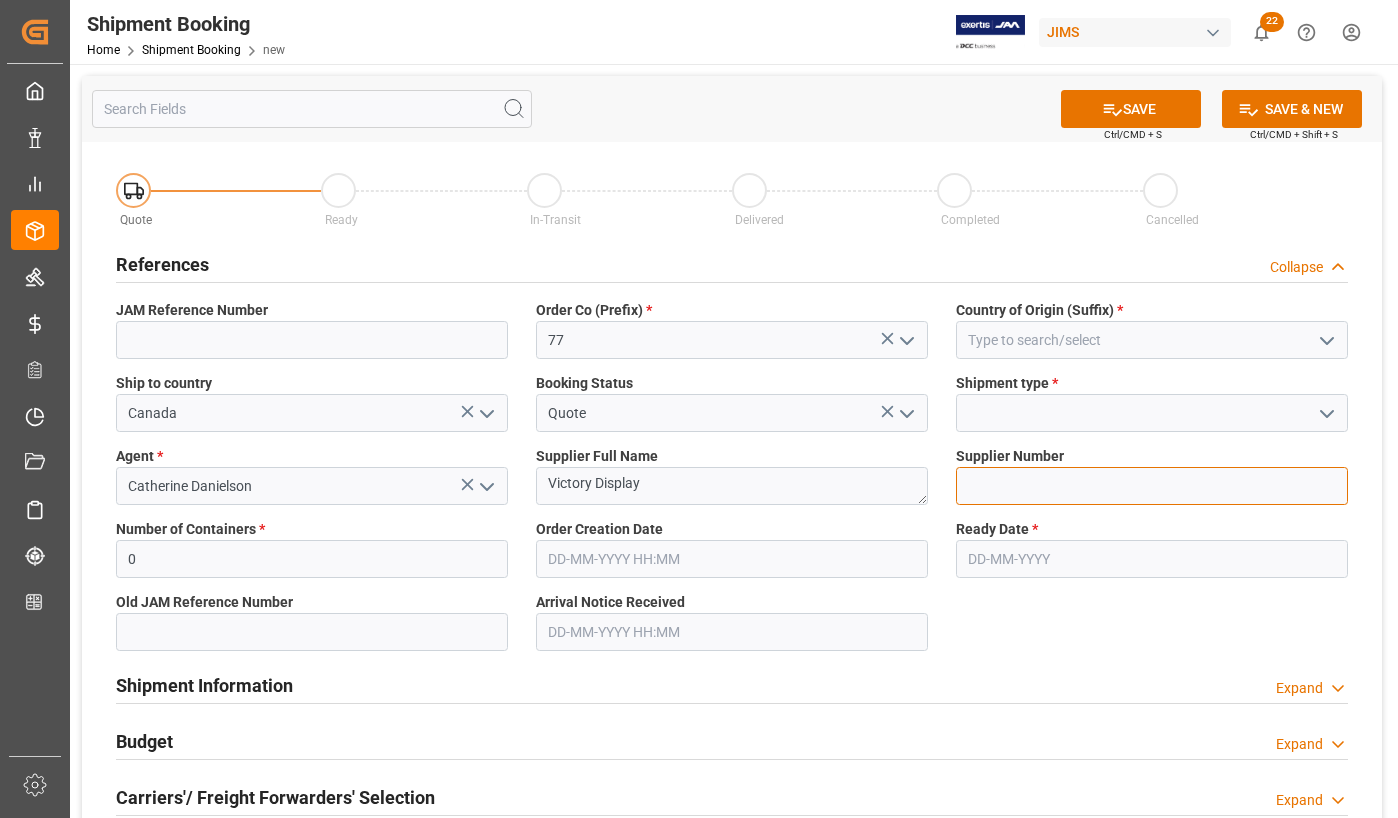click at bounding box center [1152, 486] 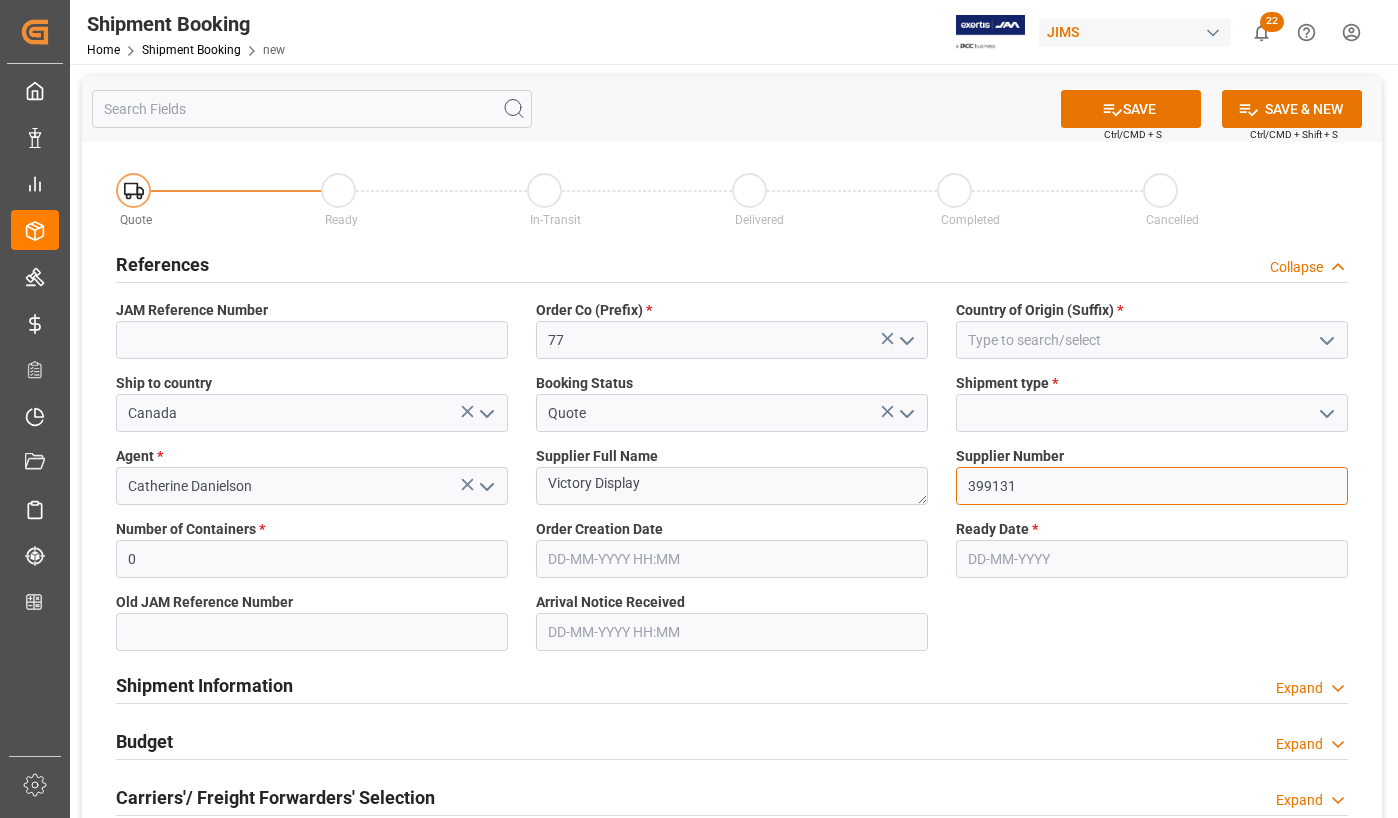 type on "399131" 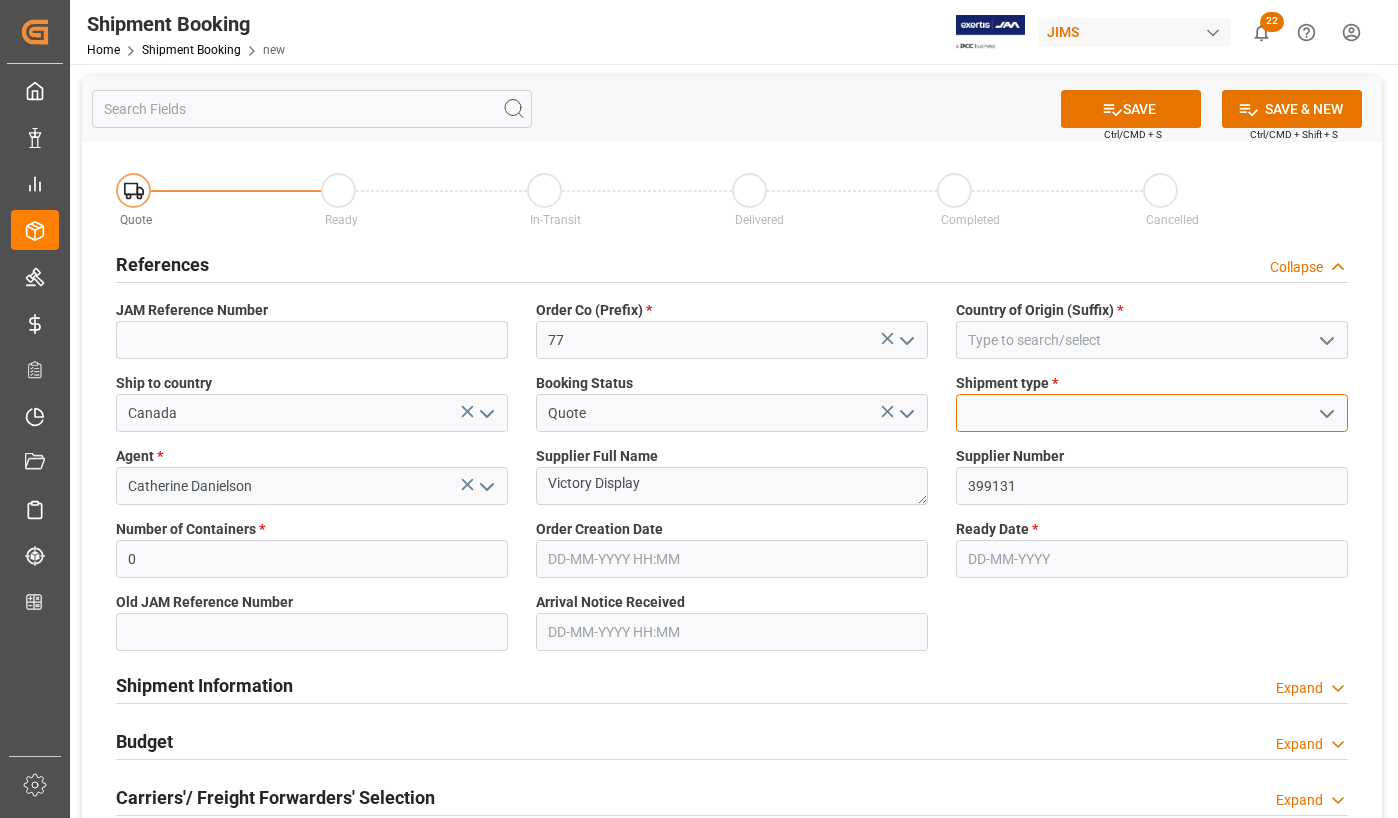 click at bounding box center (1152, 413) 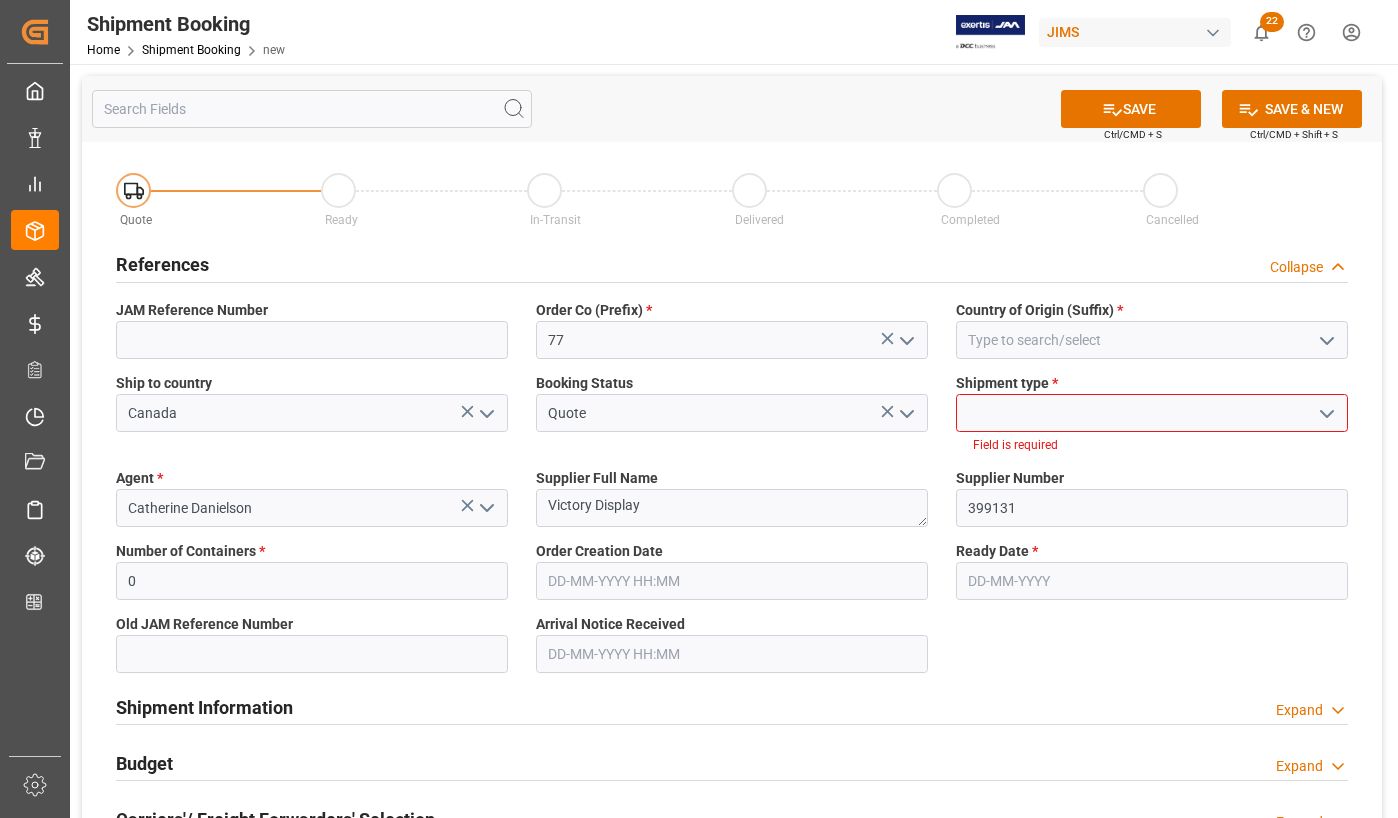 click at bounding box center [1327, 414] 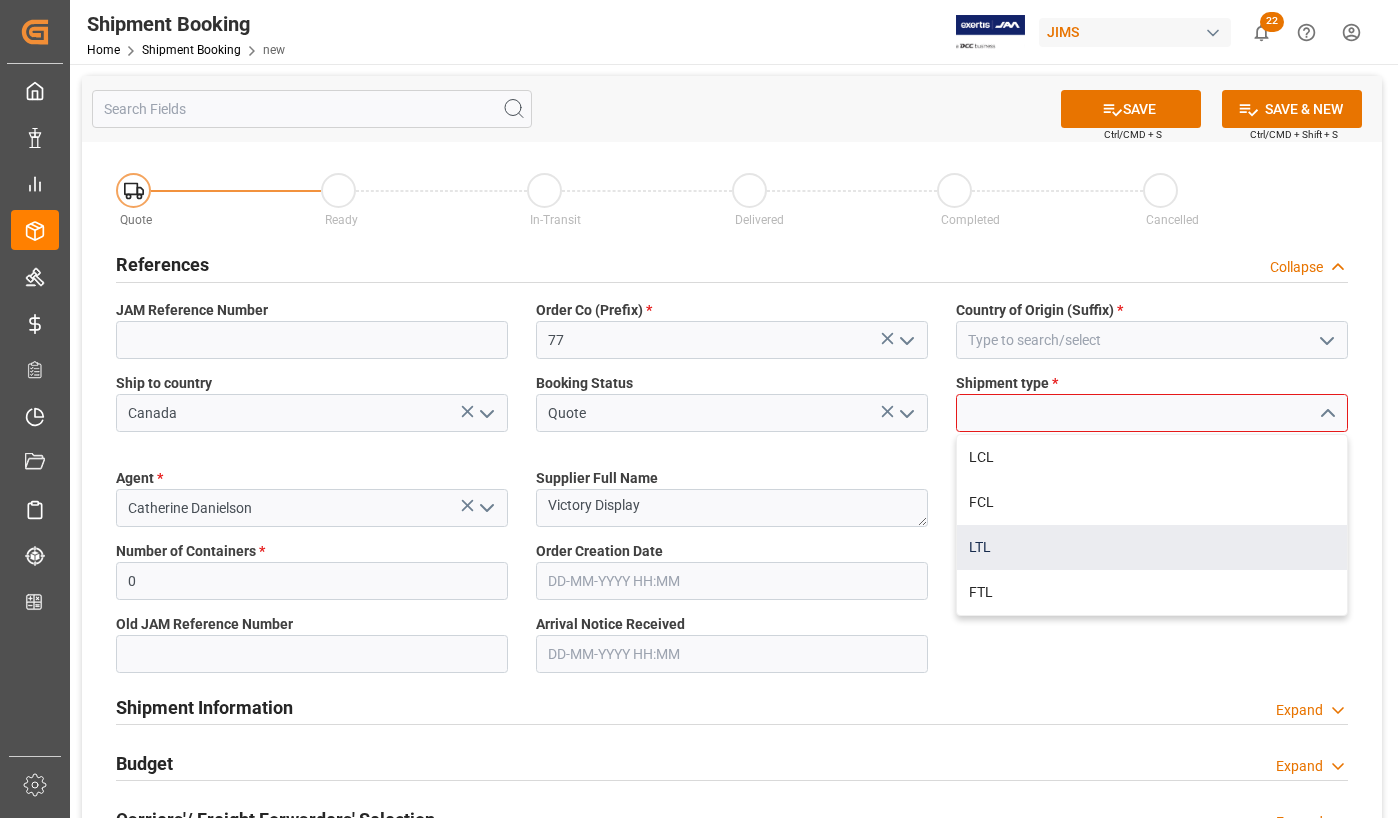 click on "LTL" at bounding box center (1152, 547) 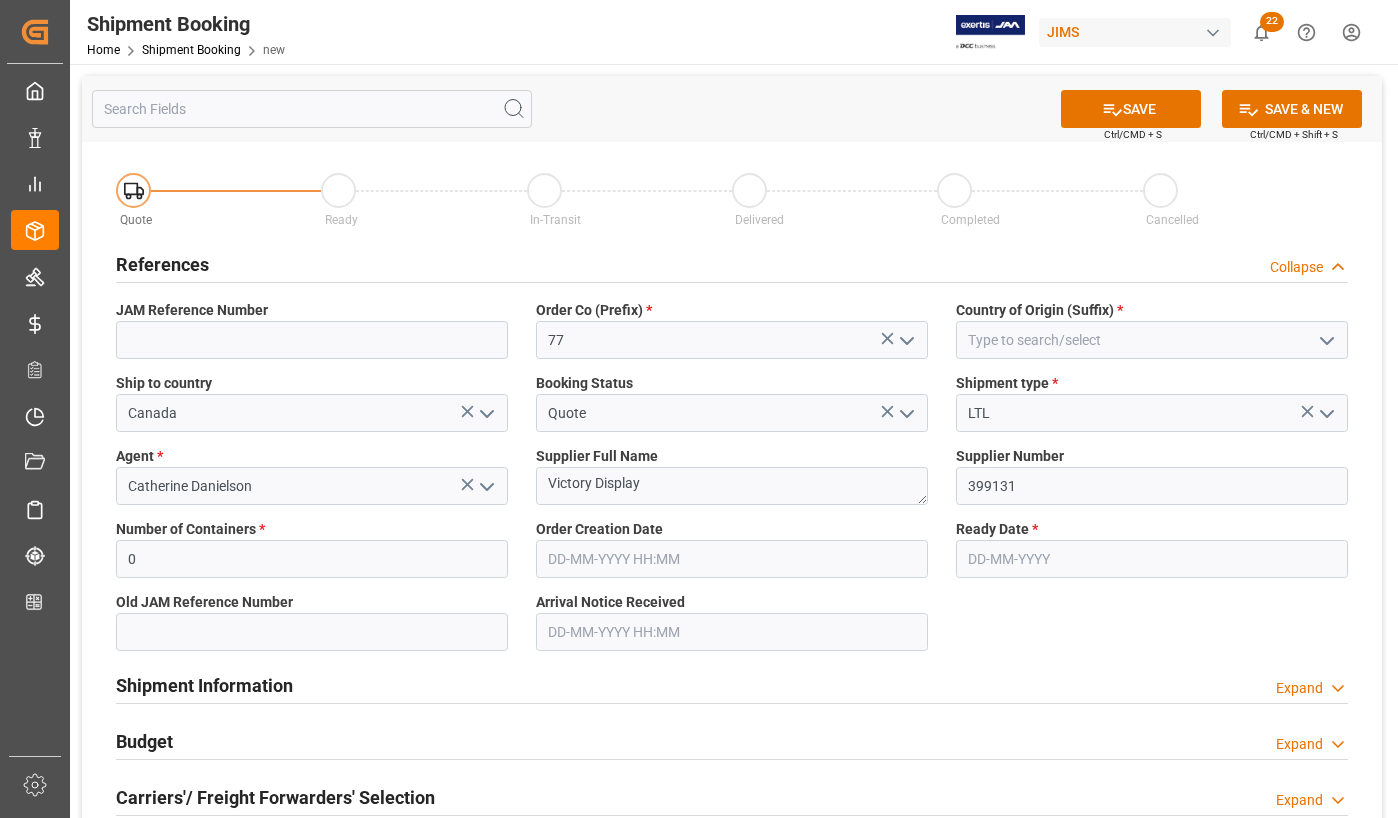 click at bounding box center [1327, 341] 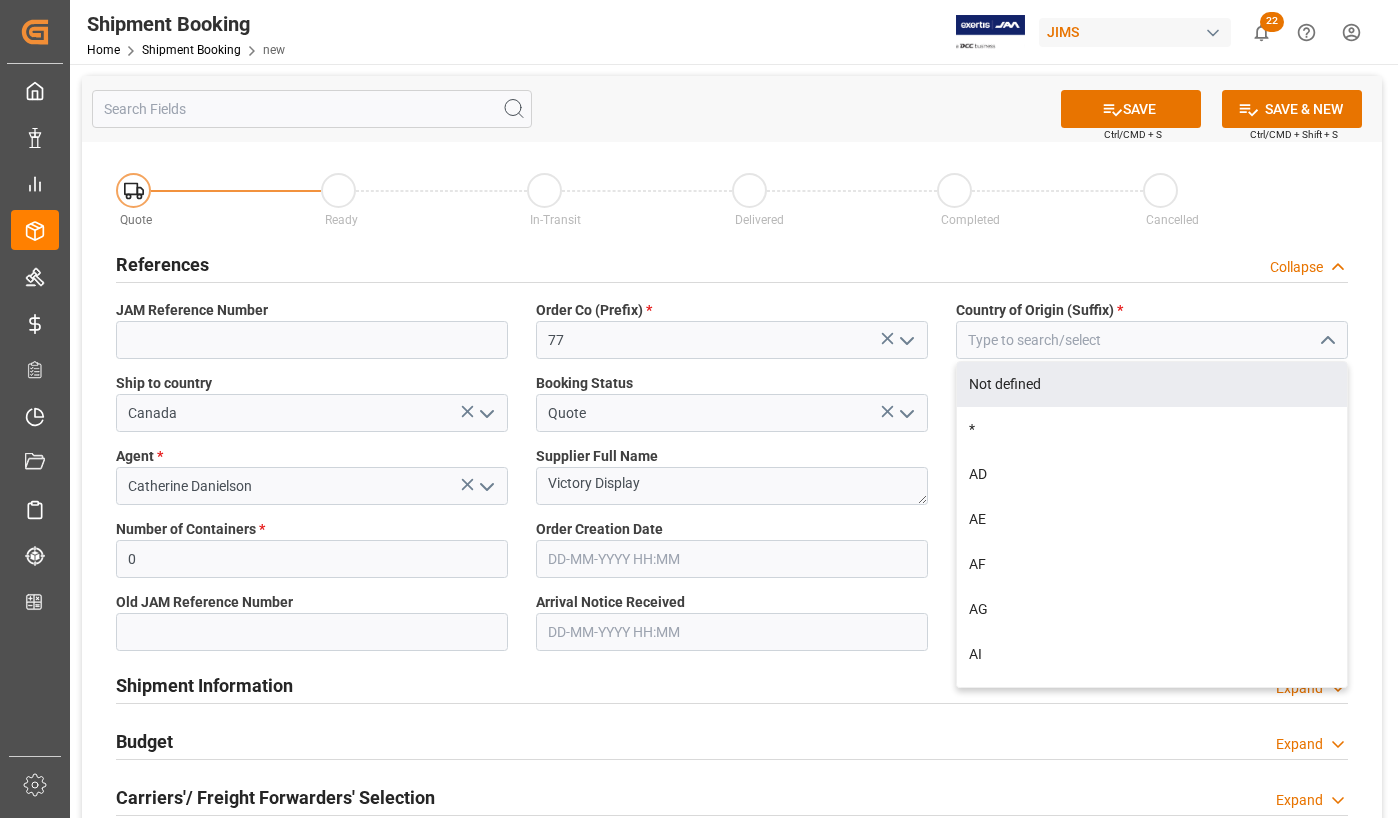 type 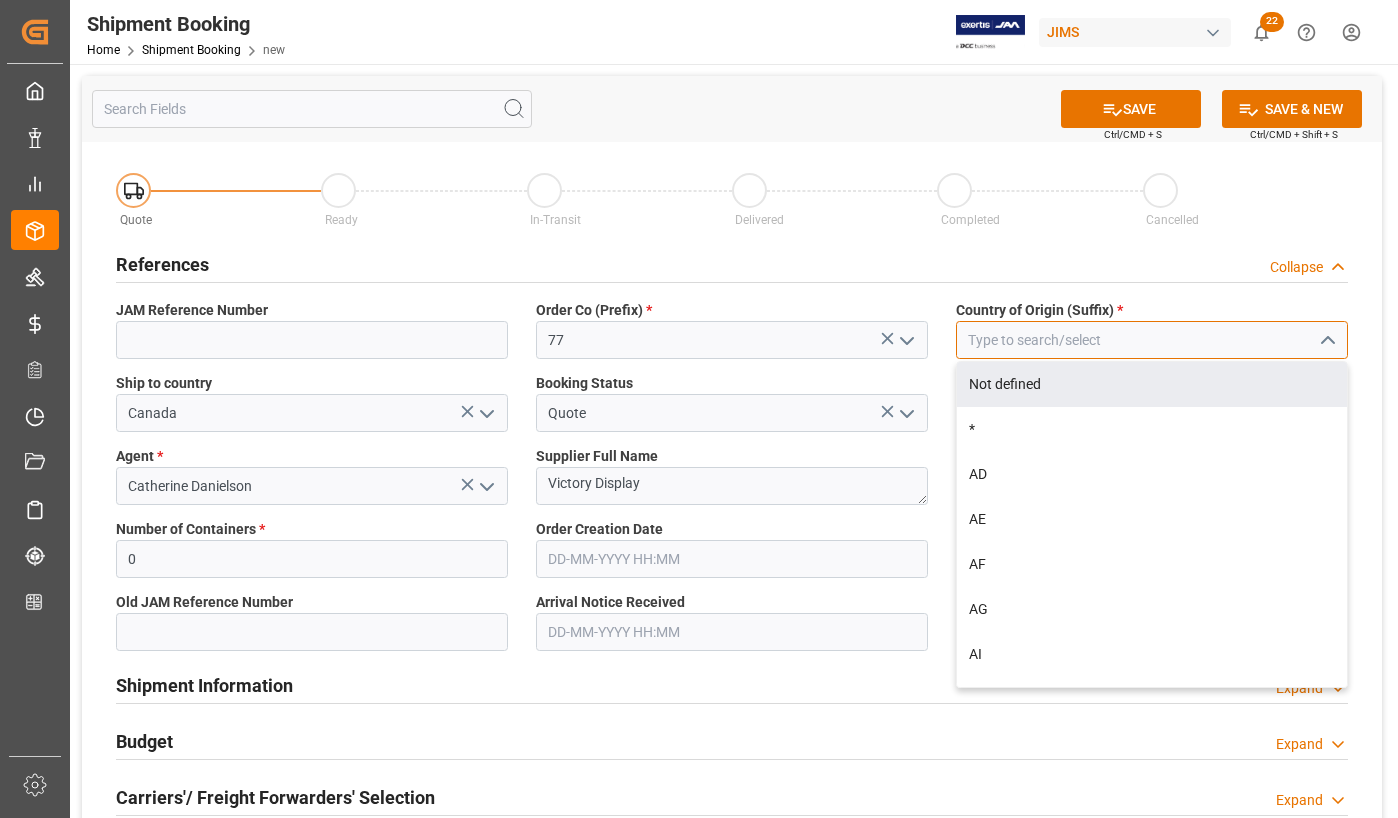 click at bounding box center (1152, 340) 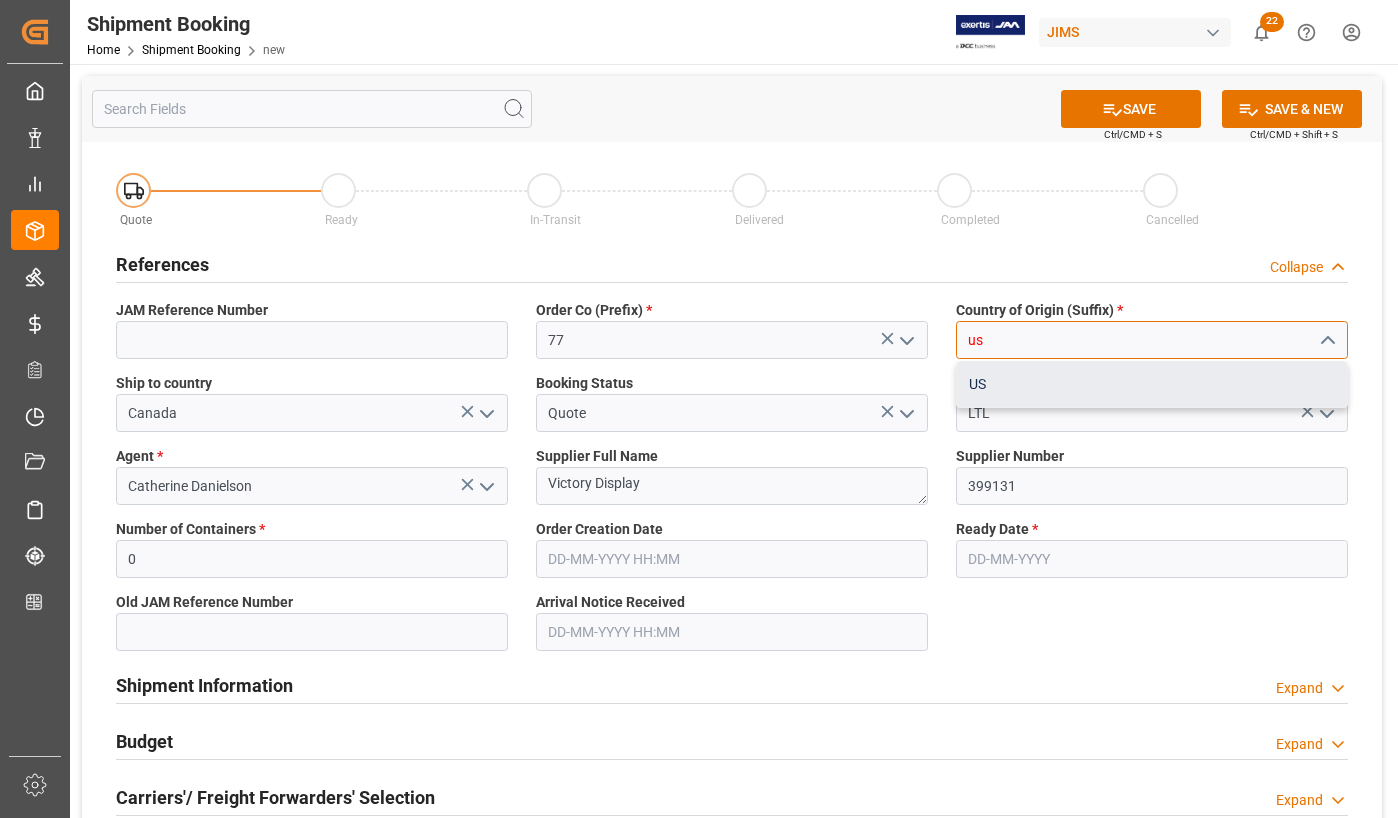 click on "US" at bounding box center (1152, 384) 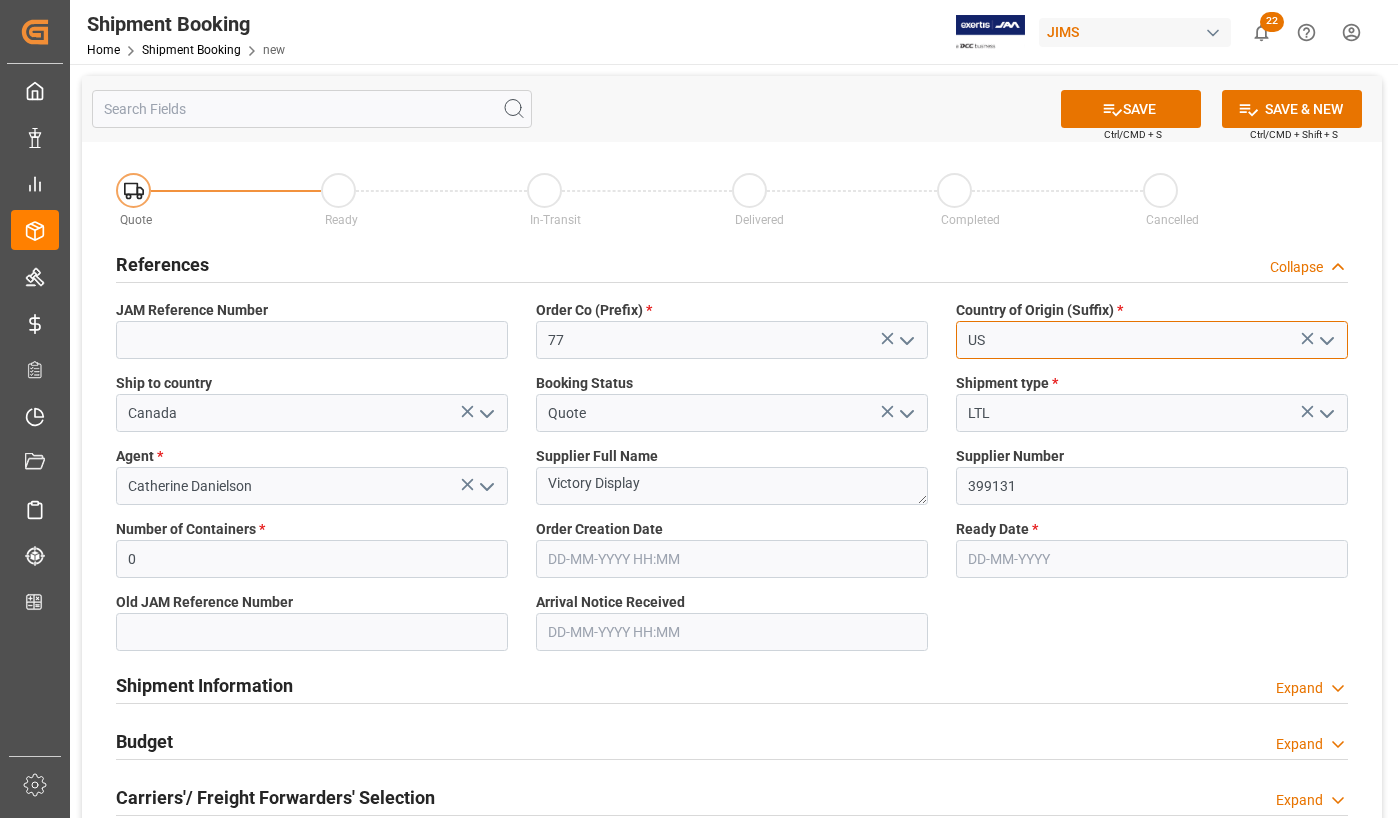 type on "US" 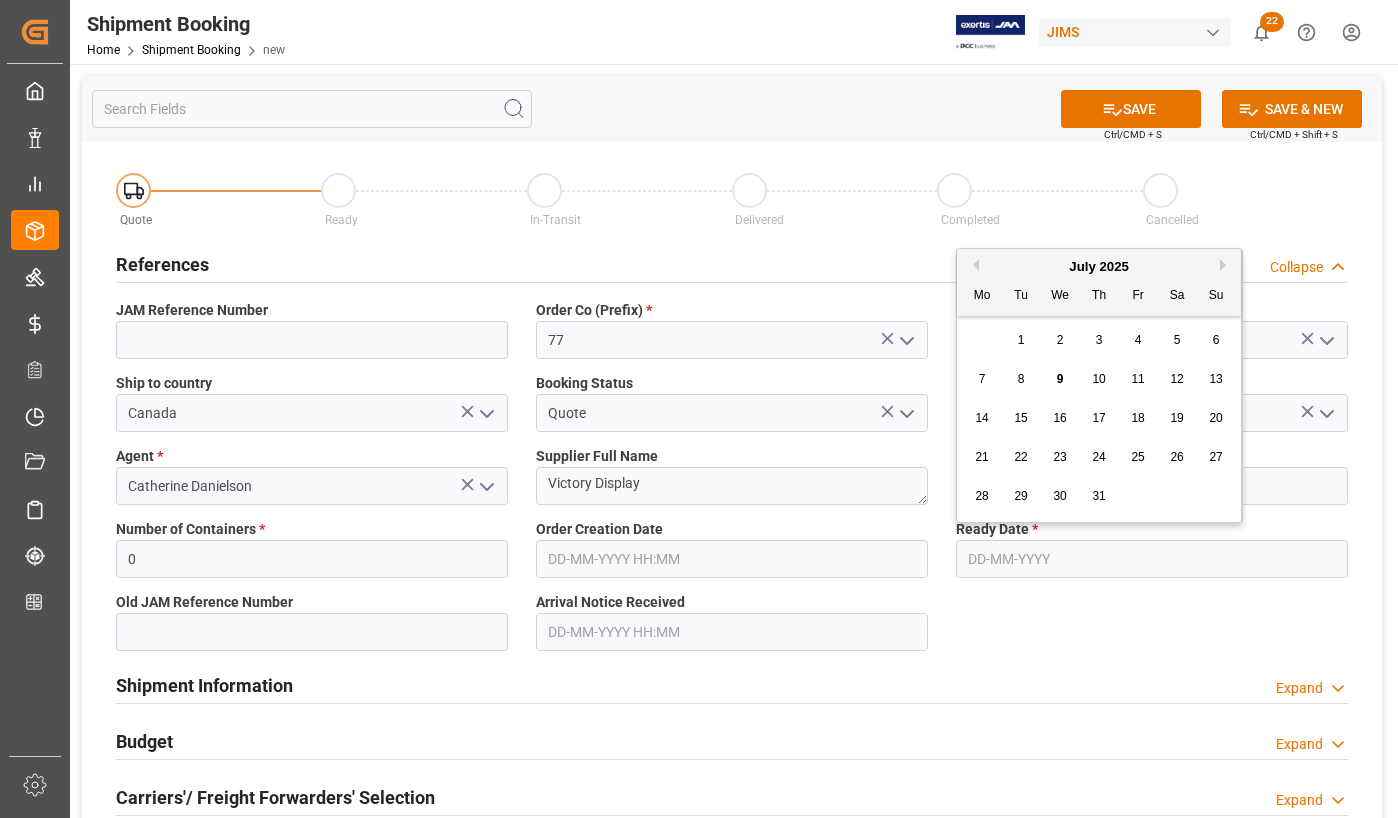 click at bounding box center [1152, 559] 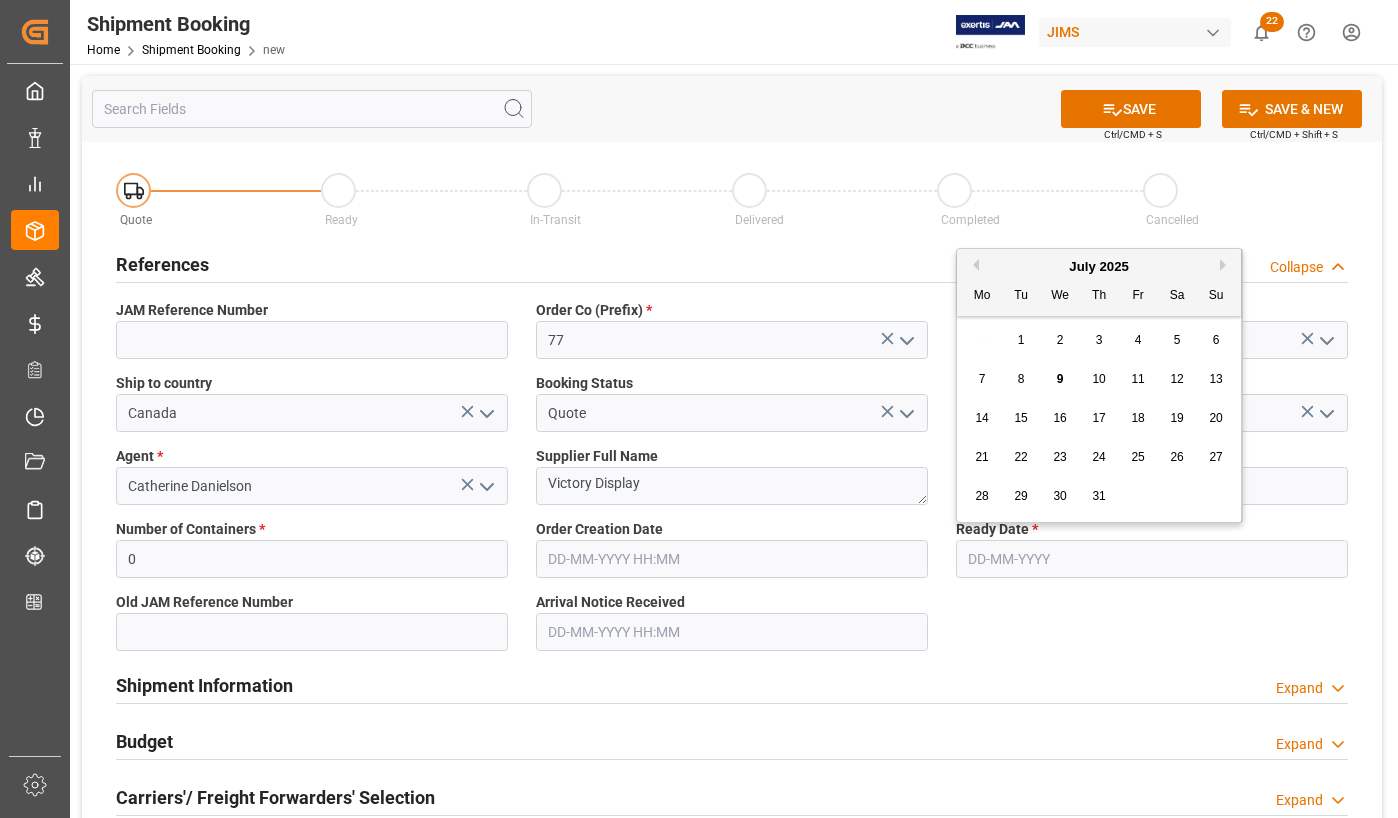 click on "11" at bounding box center (1137, 379) 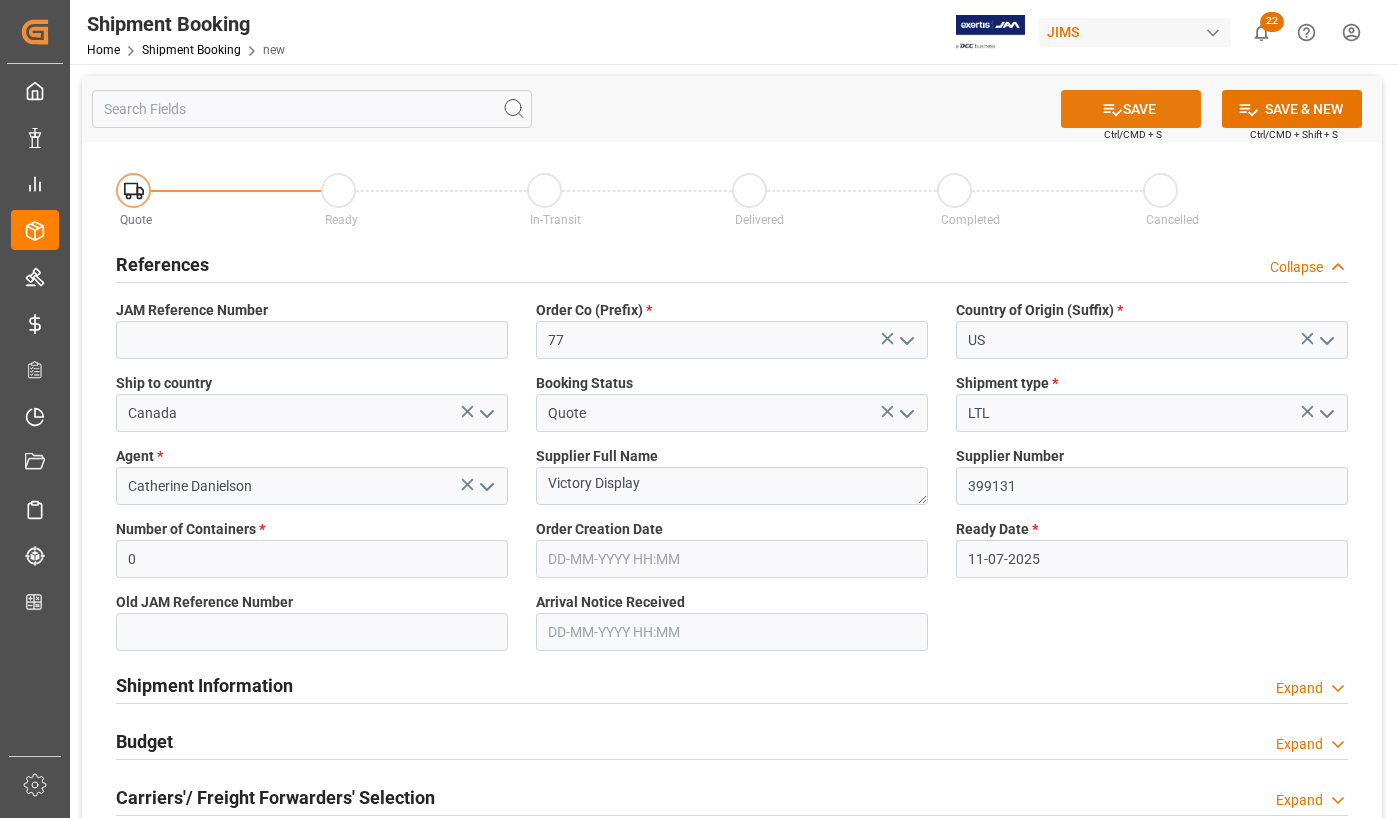 click on "SAVE" at bounding box center [1131, 109] 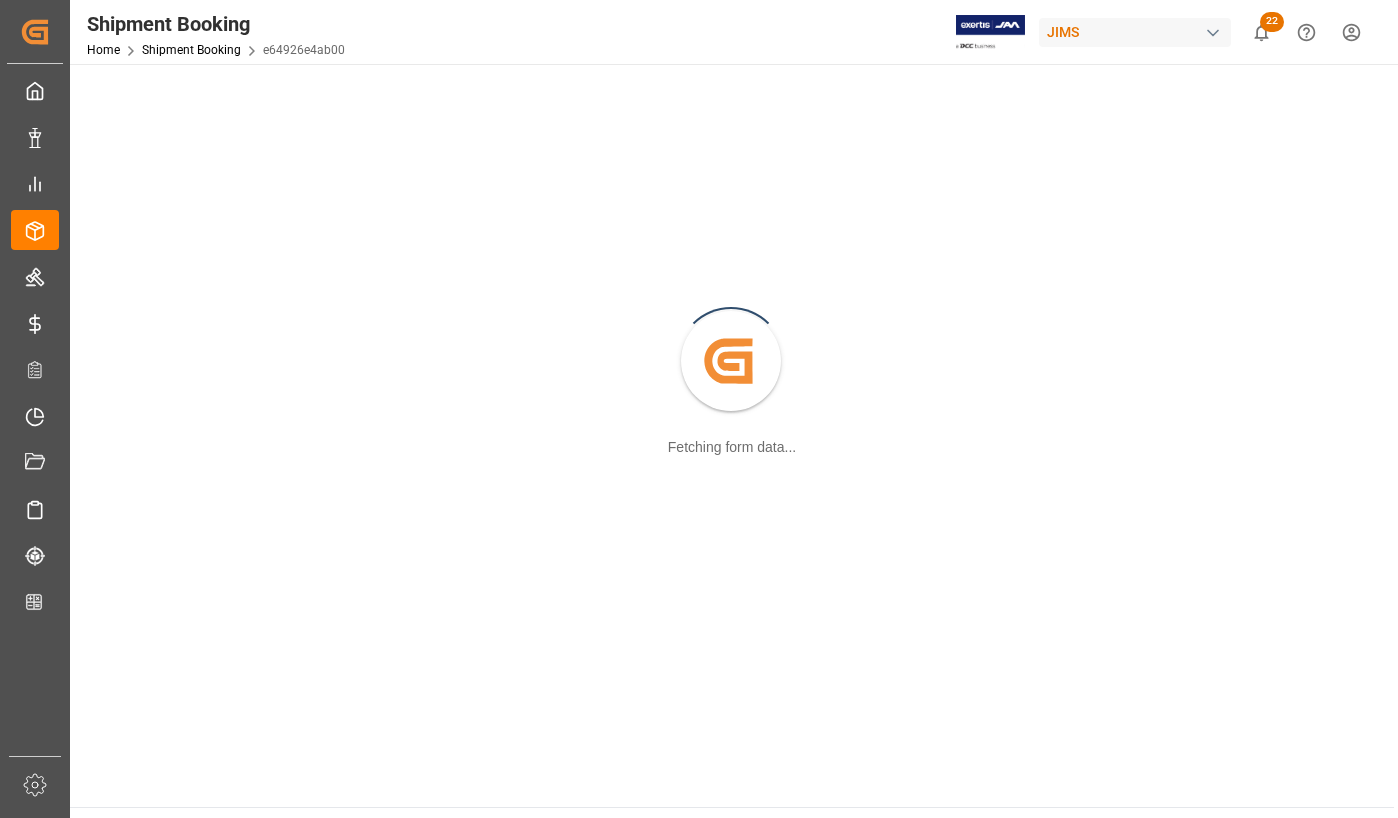 scroll, scrollTop: 0, scrollLeft: 0, axis: both 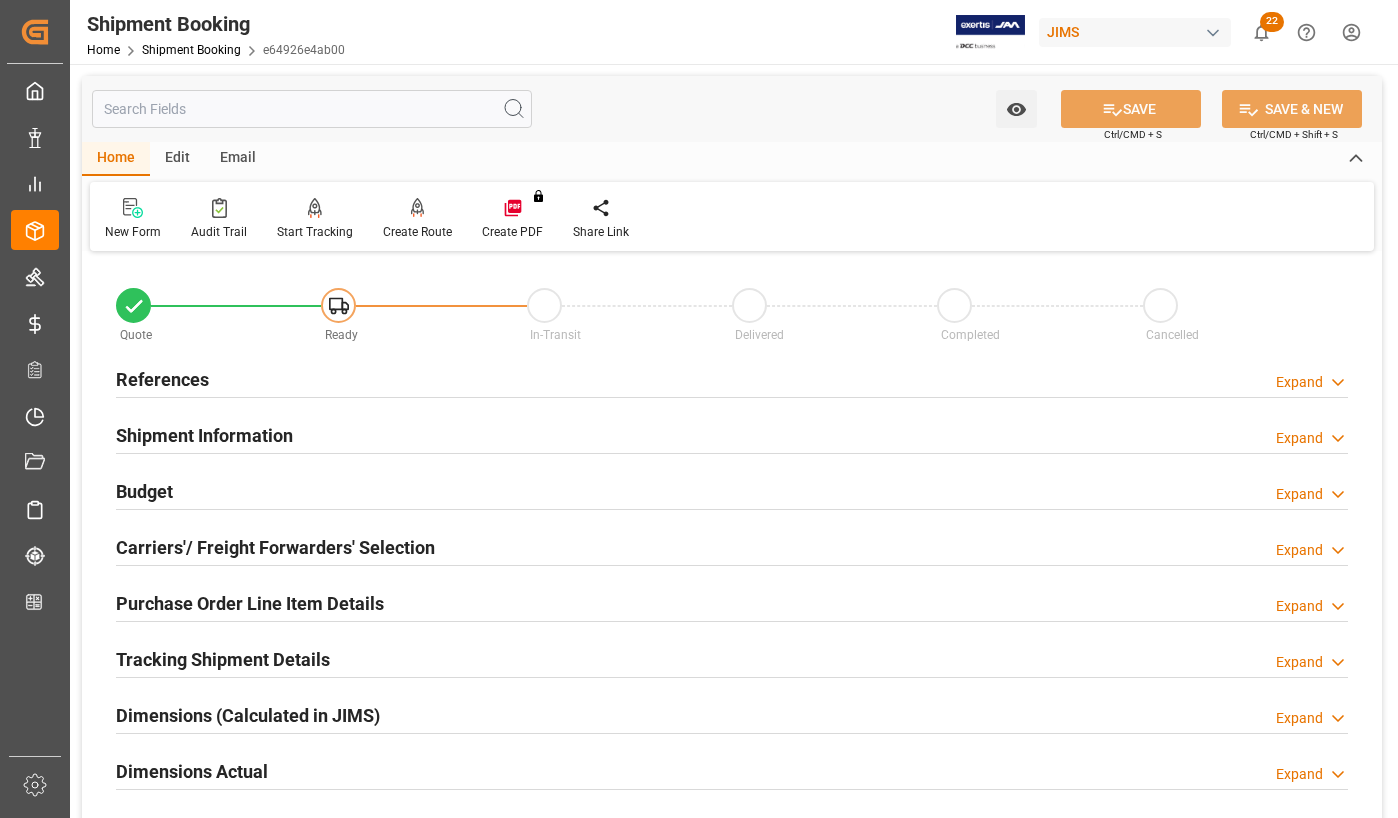 click on "References" at bounding box center [162, 379] 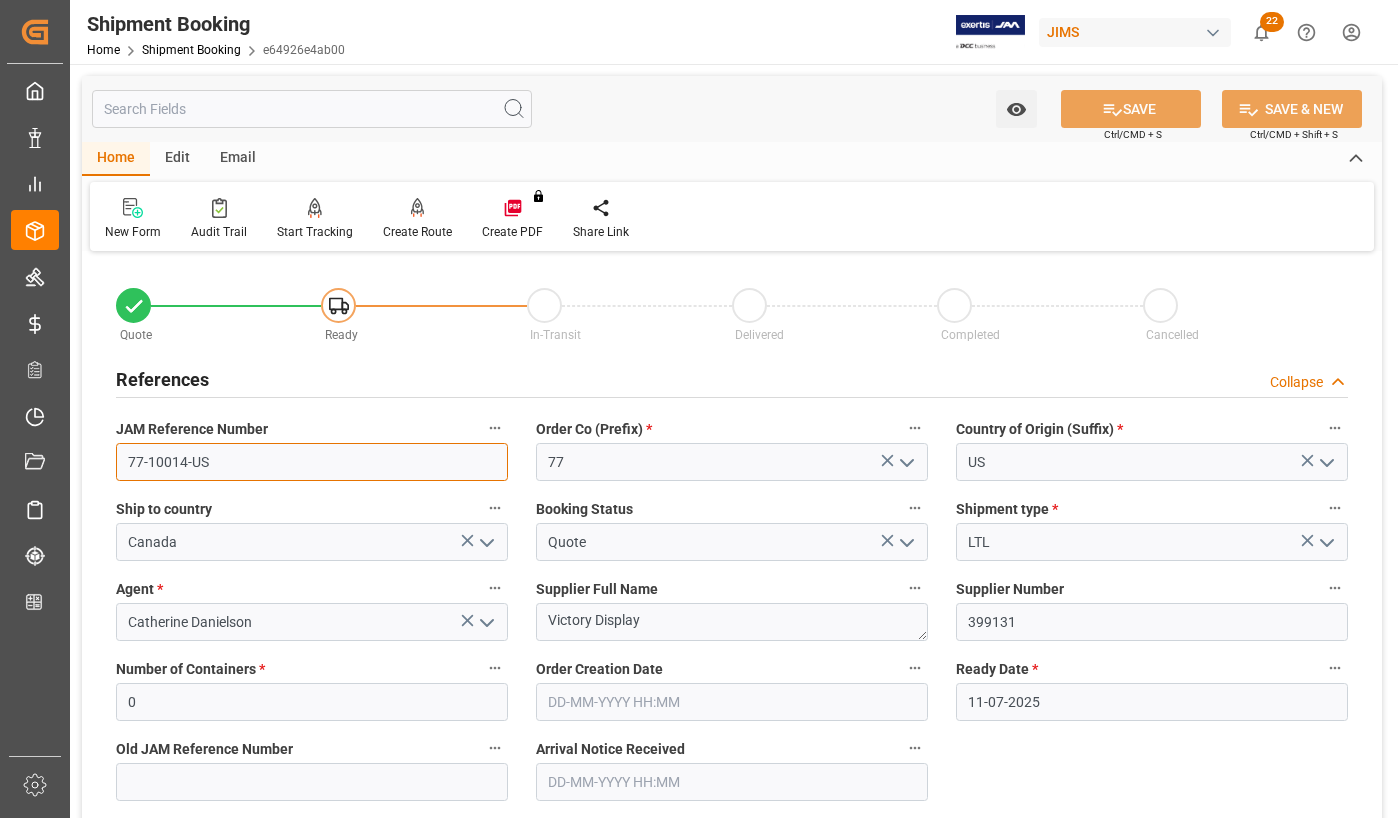 drag, startPoint x: 211, startPoint y: 463, endPoint x: 93, endPoint y: 456, distance: 118.20744 